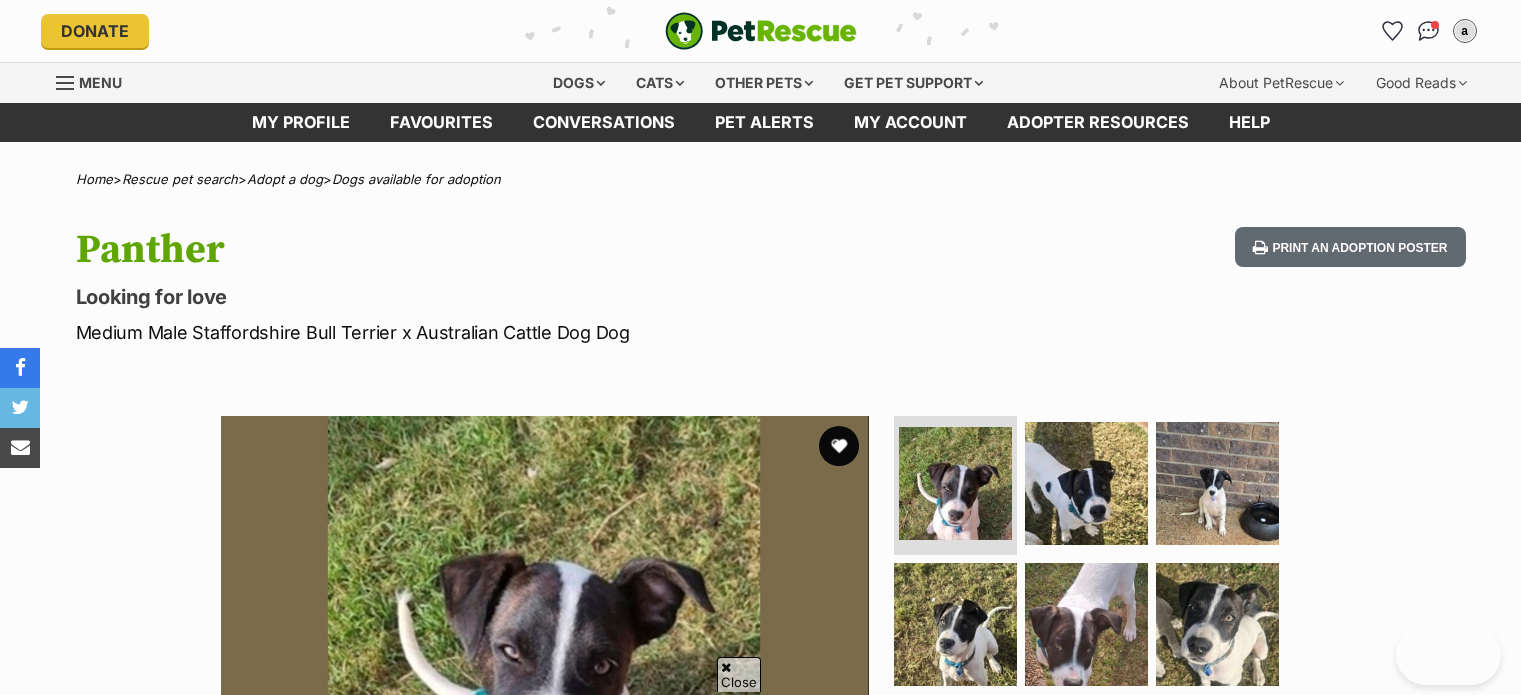 scroll, scrollTop: 139, scrollLeft: 0, axis: vertical 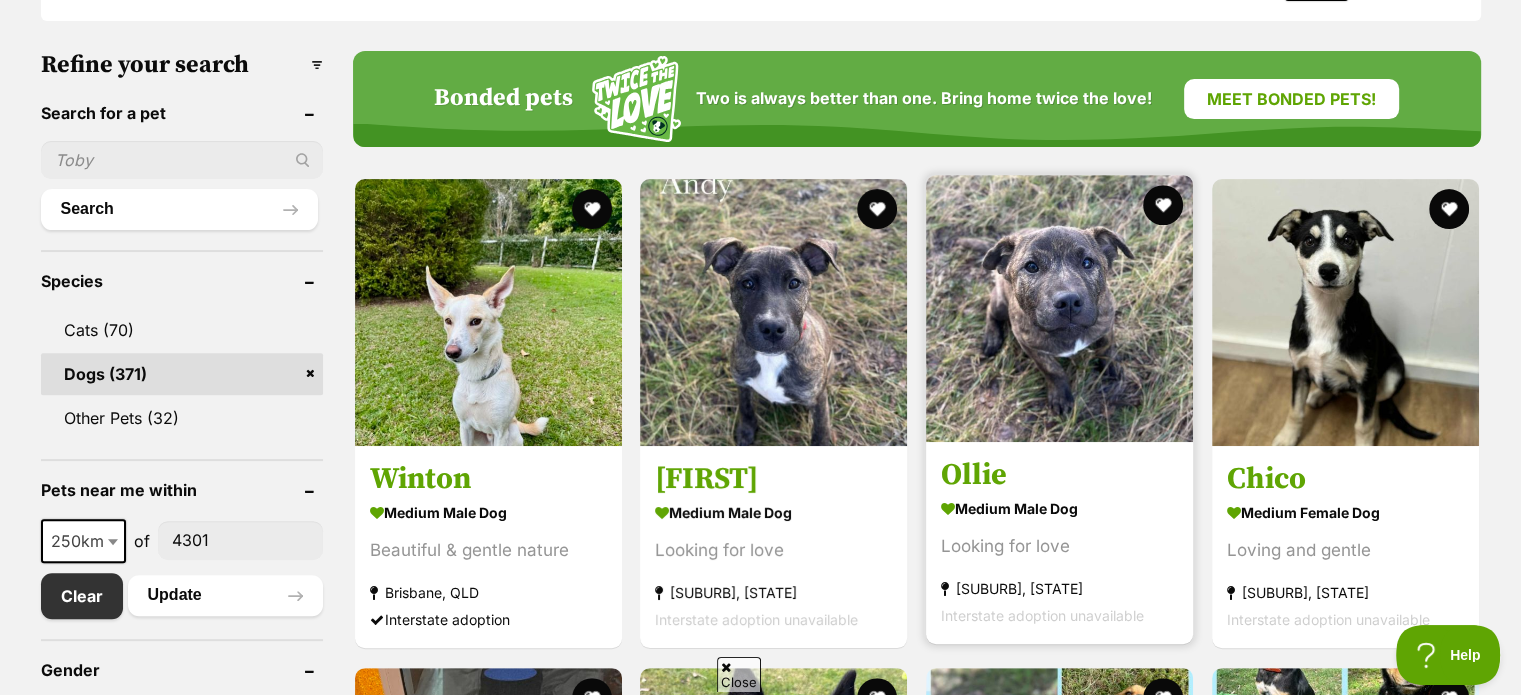 click at bounding box center [1059, 308] 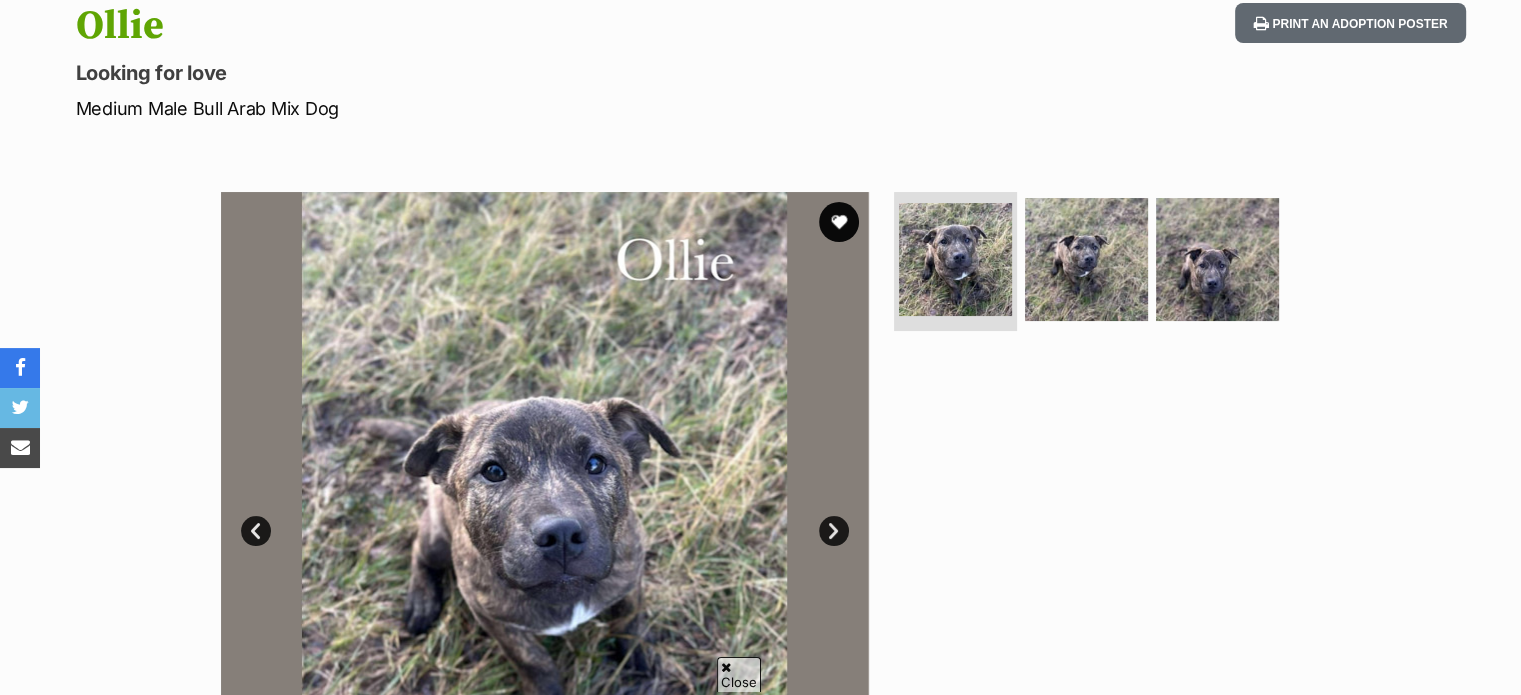 scroll, scrollTop: 300, scrollLeft: 0, axis: vertical 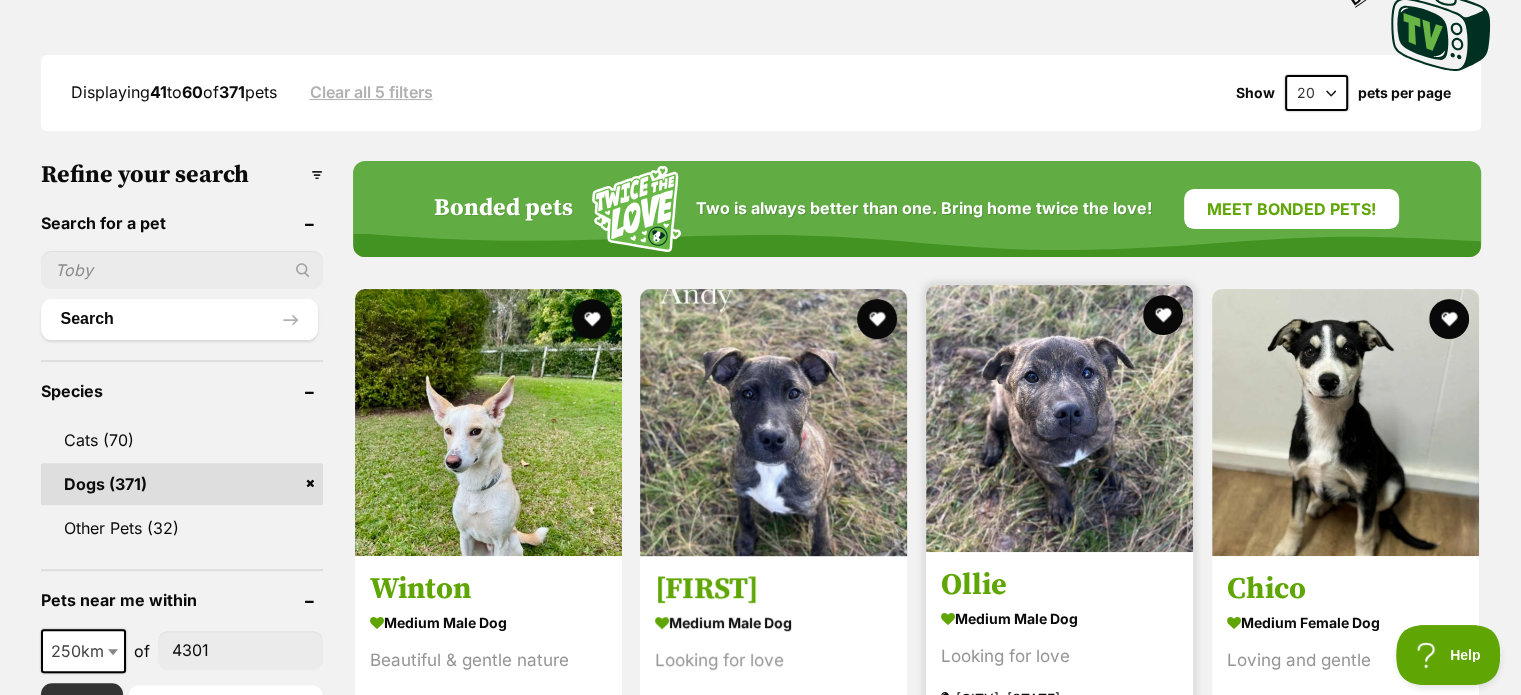 click at bounding box center (1059, 418) 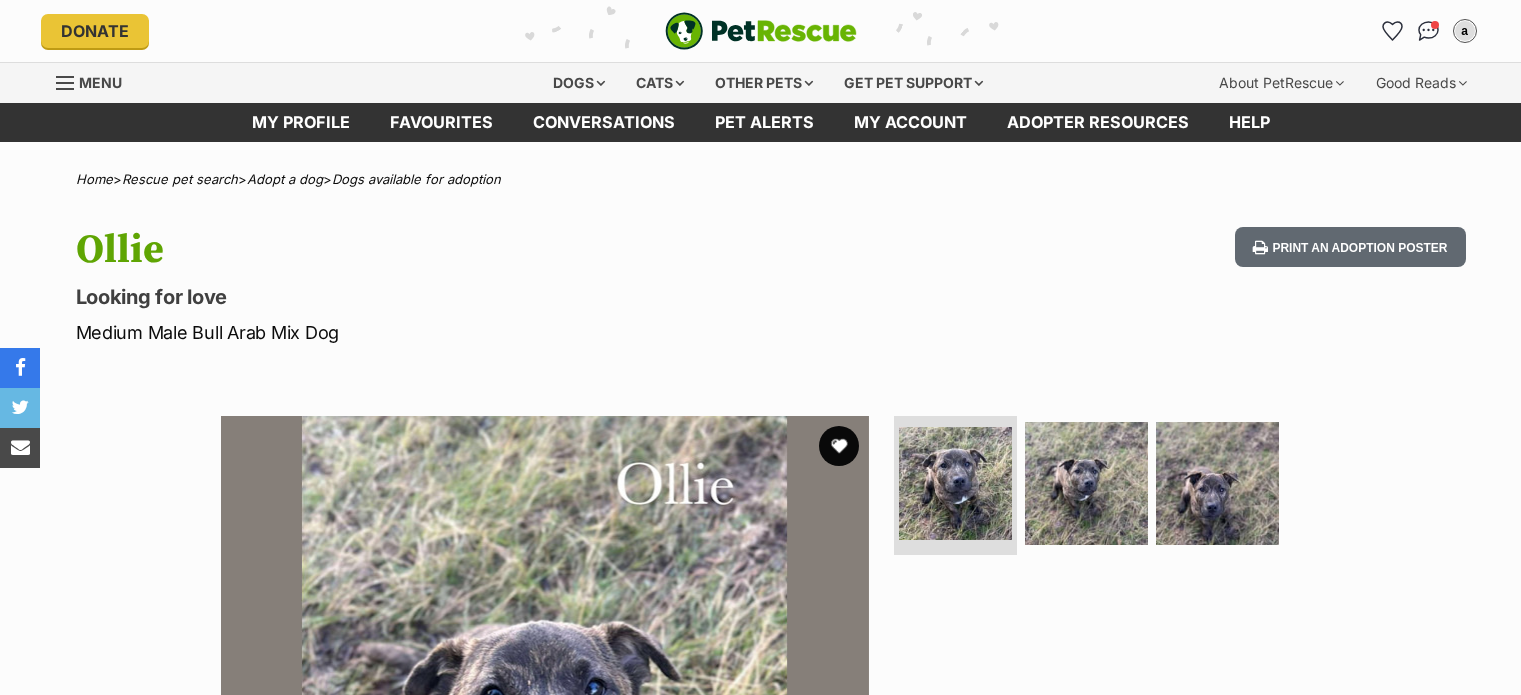 scroll, scrollTop: 0, scrollLeft: 0, axis: both 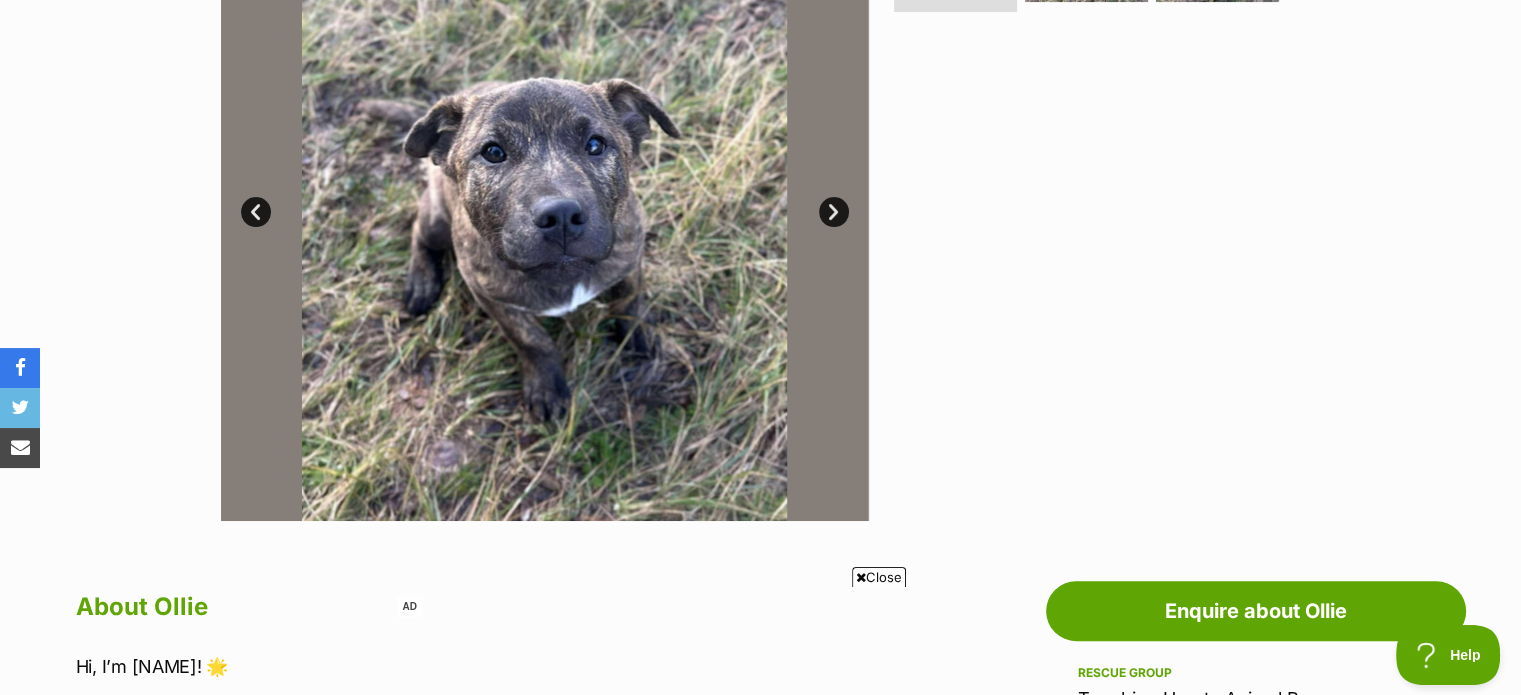 click on "Next" at bounding box center (834, 212) 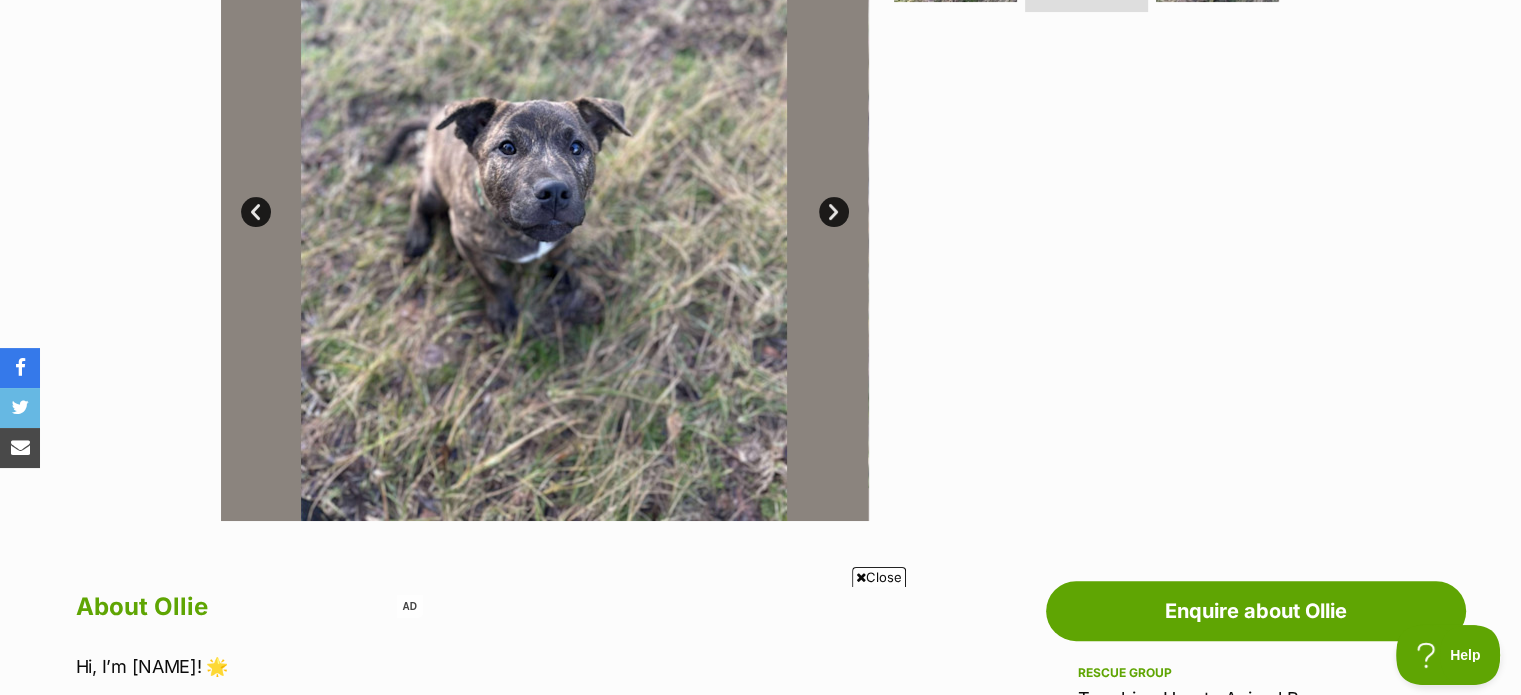 click on "Next" at bounding box center [834, 212] 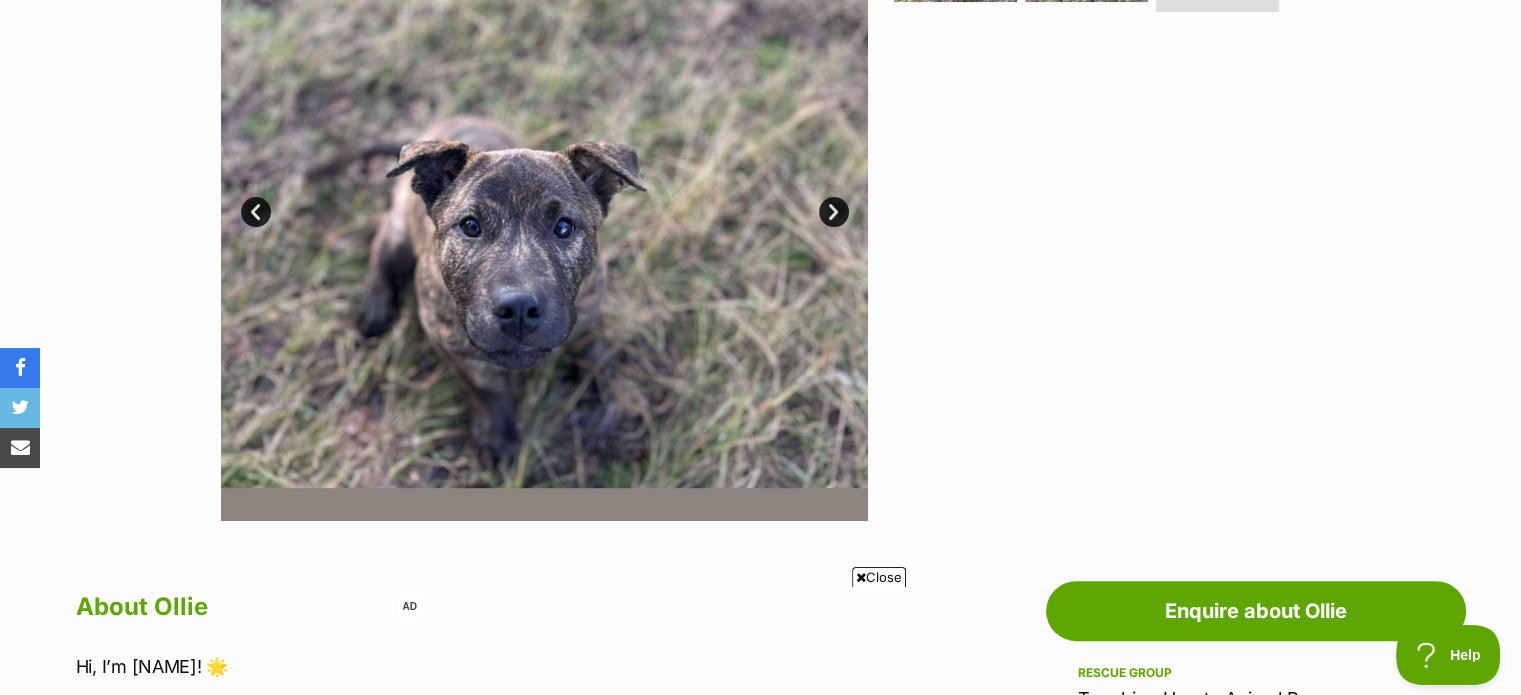 click on "Next" at bounding box center (834, 212) 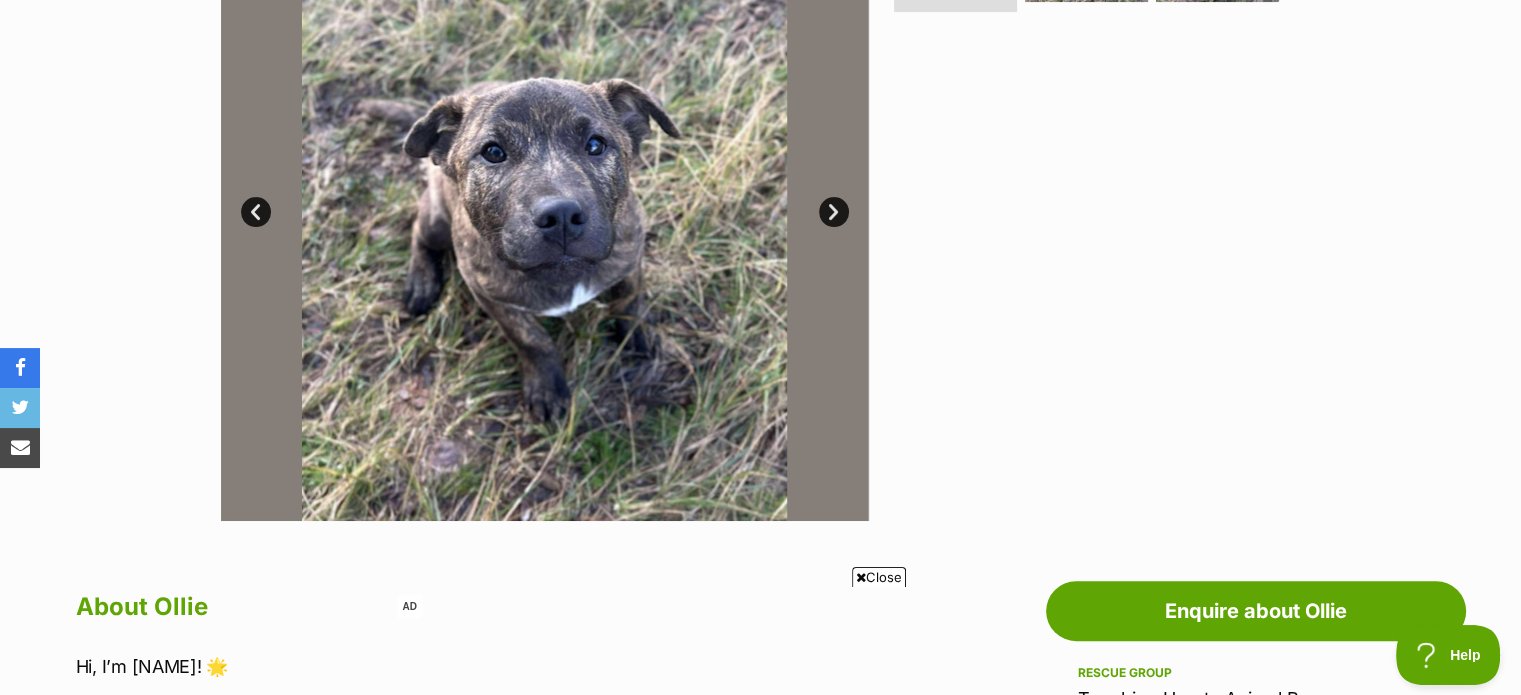click on "Next" at bounding box center (834, 212) 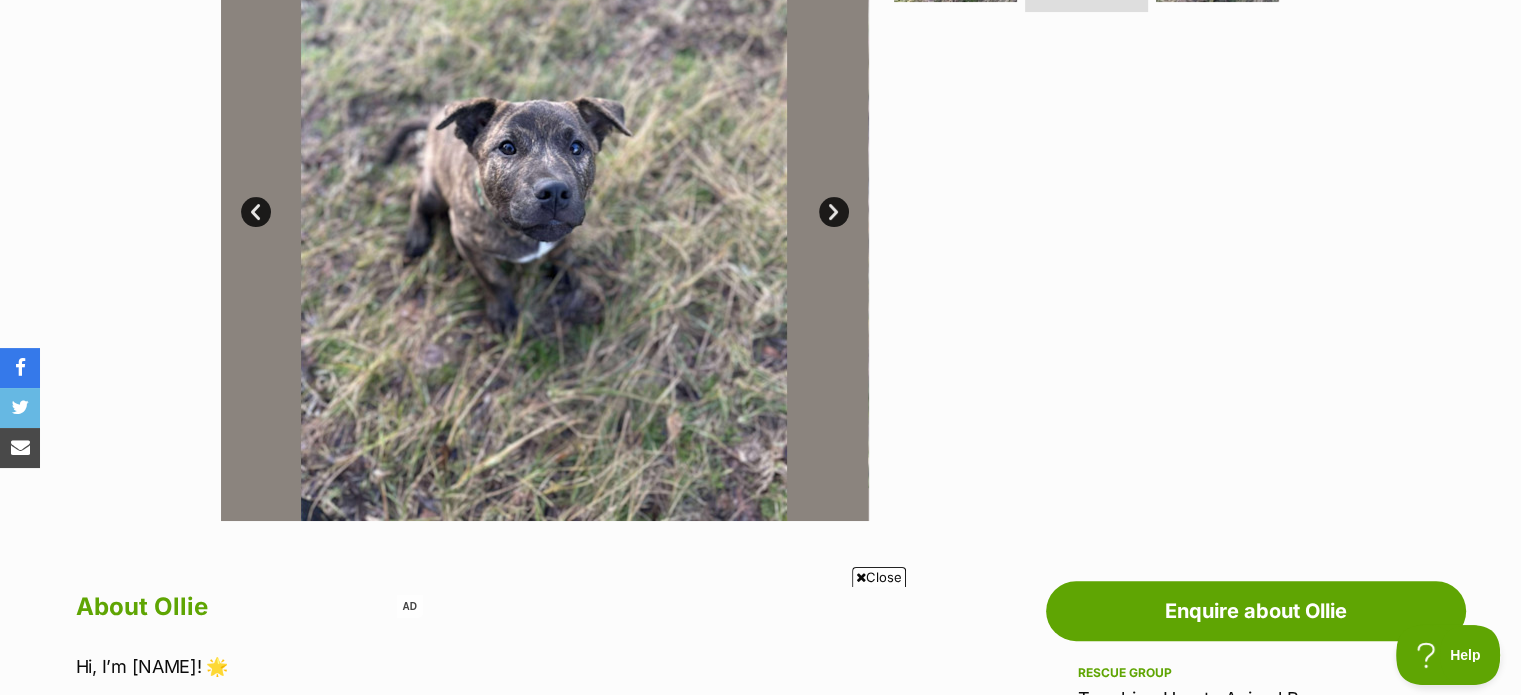 click on "Next" at bounding box center [834, 212] 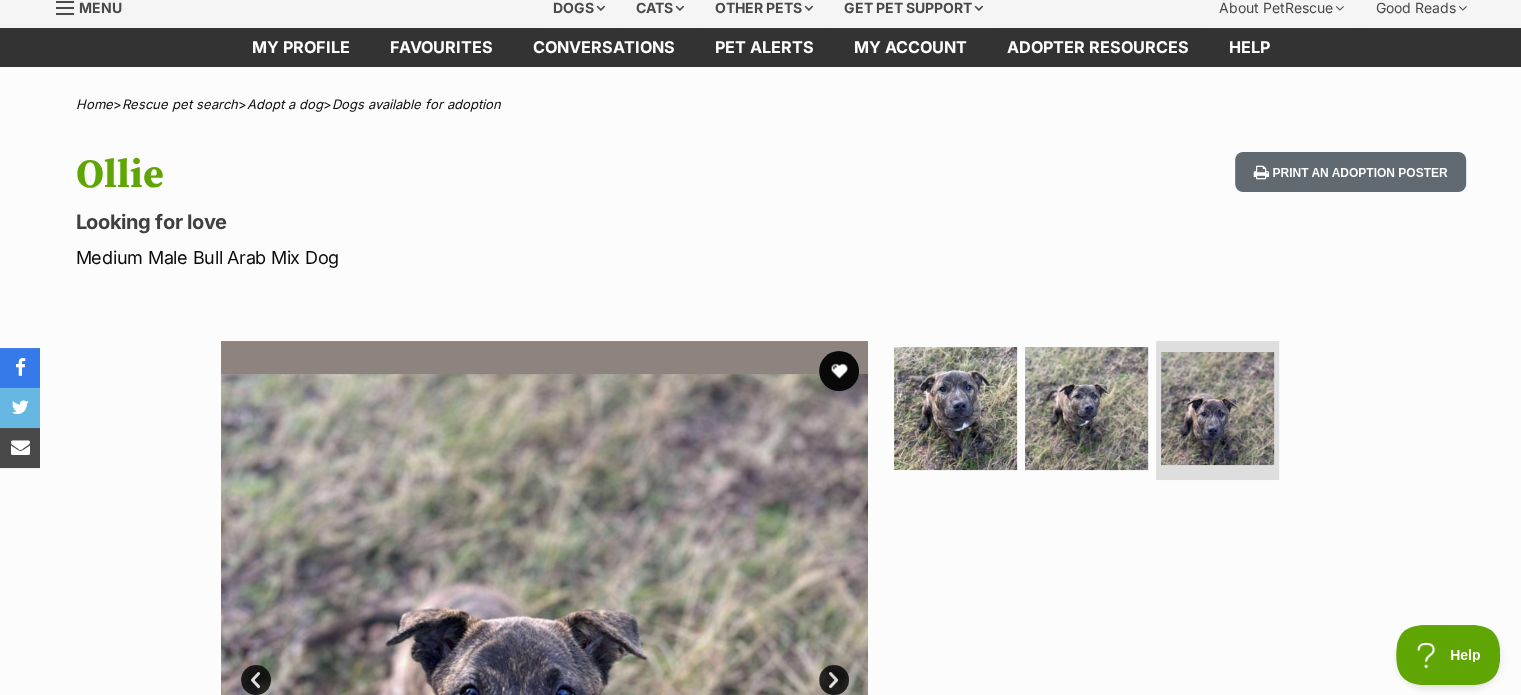 scroll, scrollTop: 0, scrollLeft: 0, axis: both 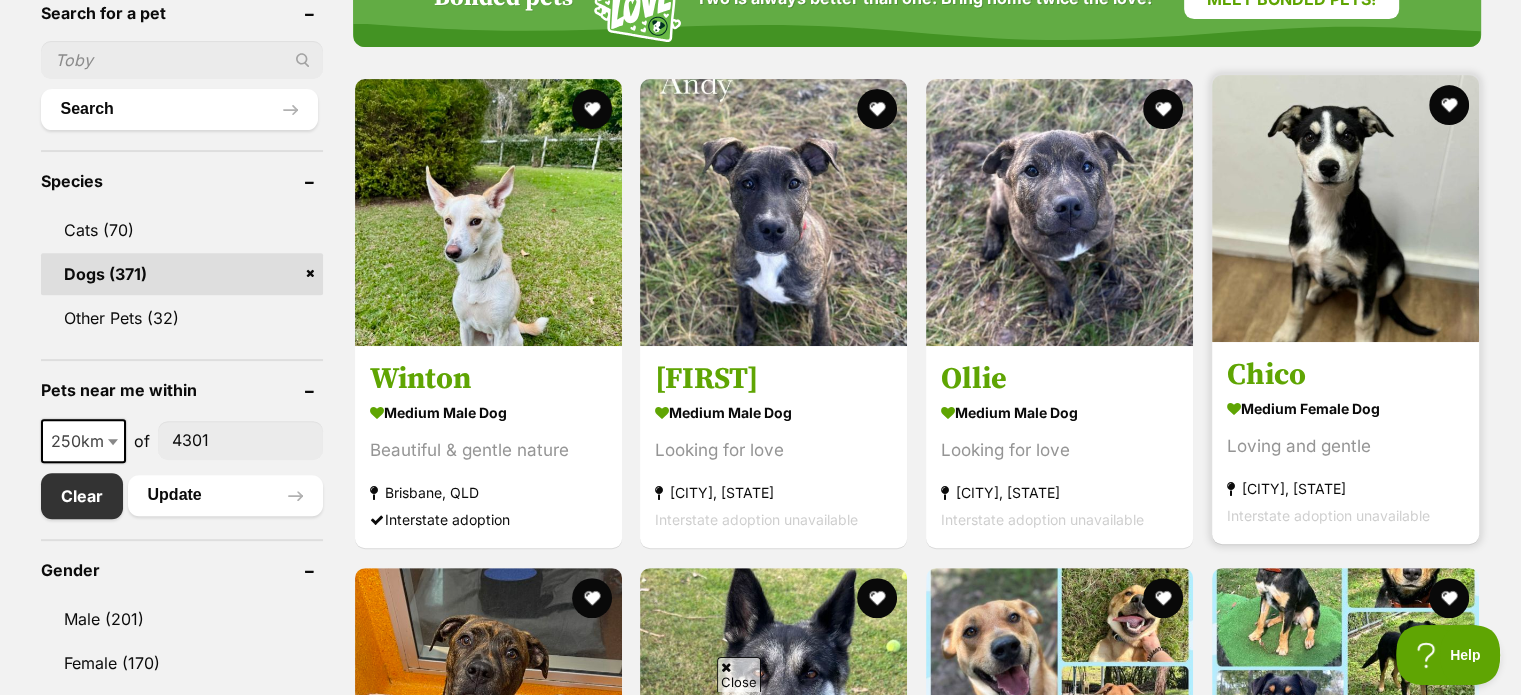 click at bounding box center [1345, 208] 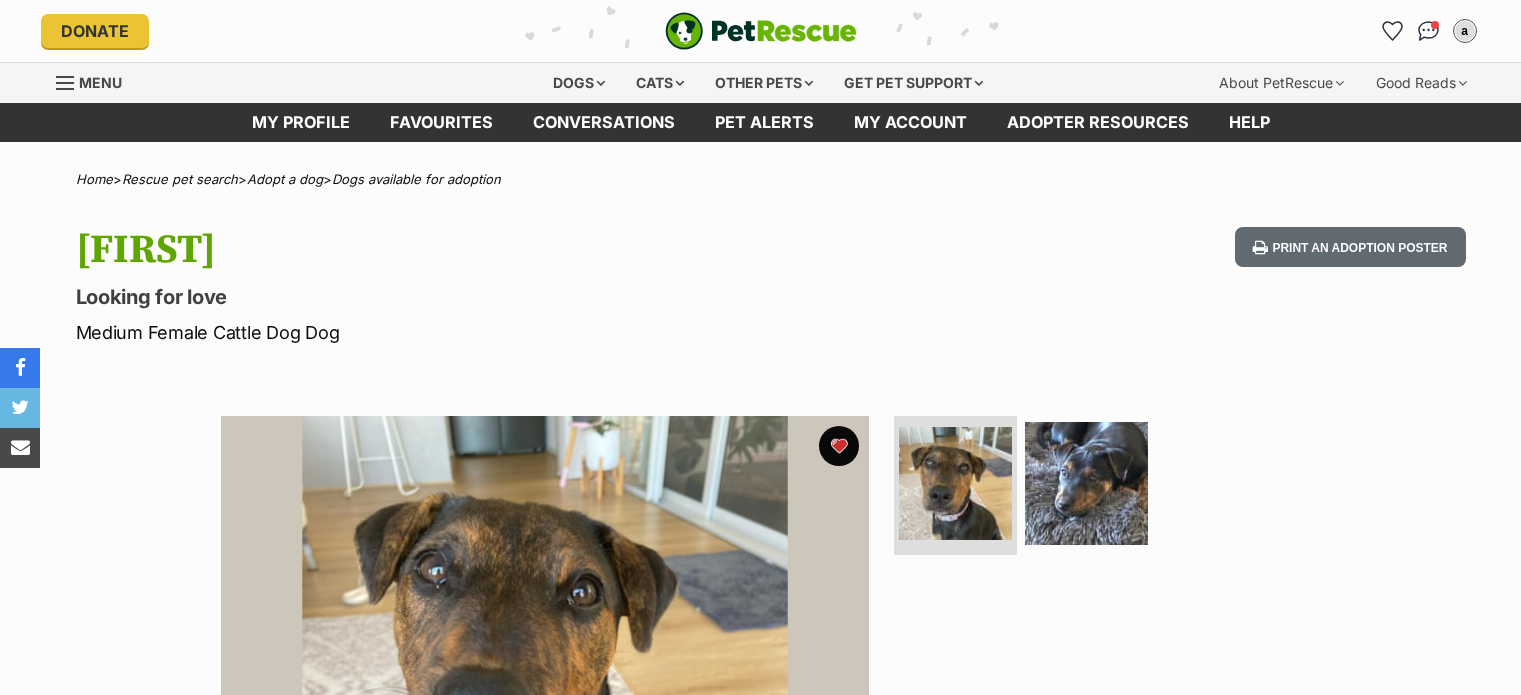 scroll, scrollTop: 0, scrollLeft: 0, axis: both 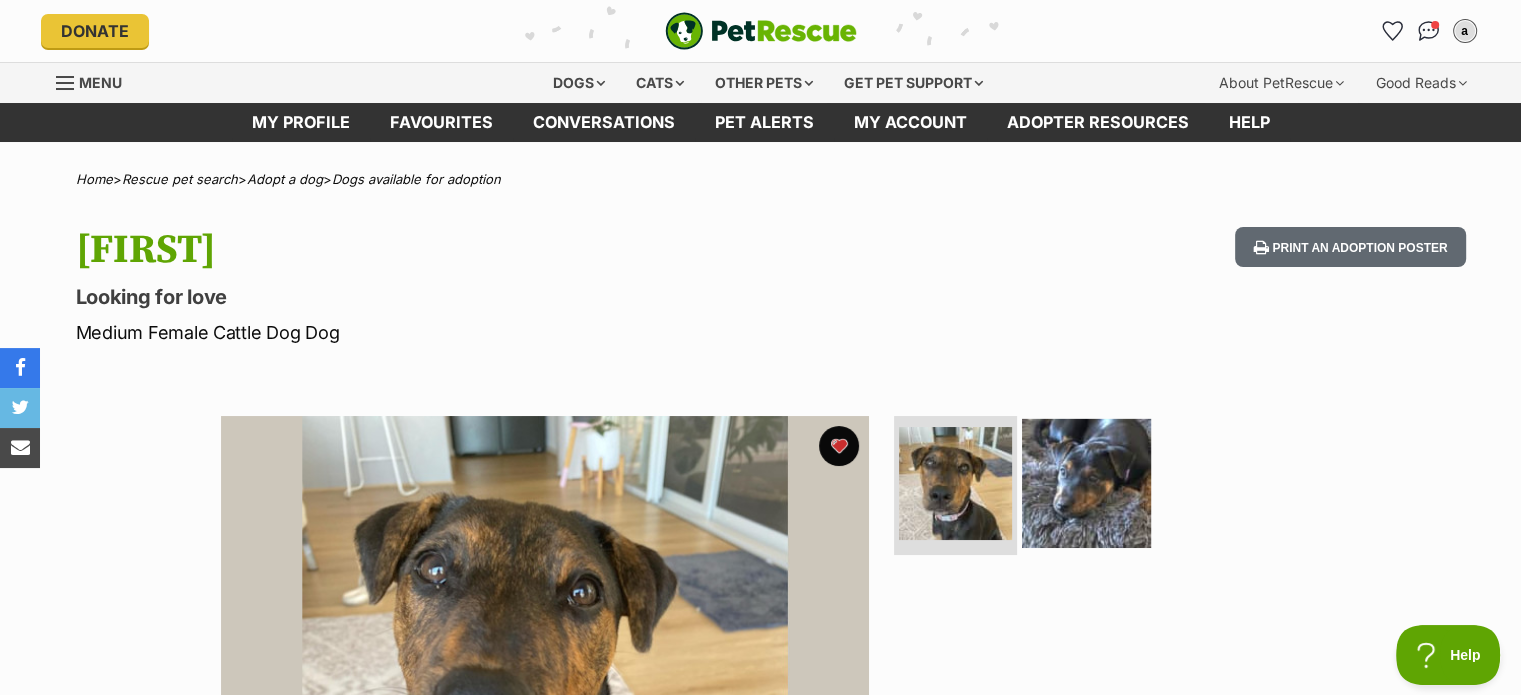 click at bounding box center (1086, 482) 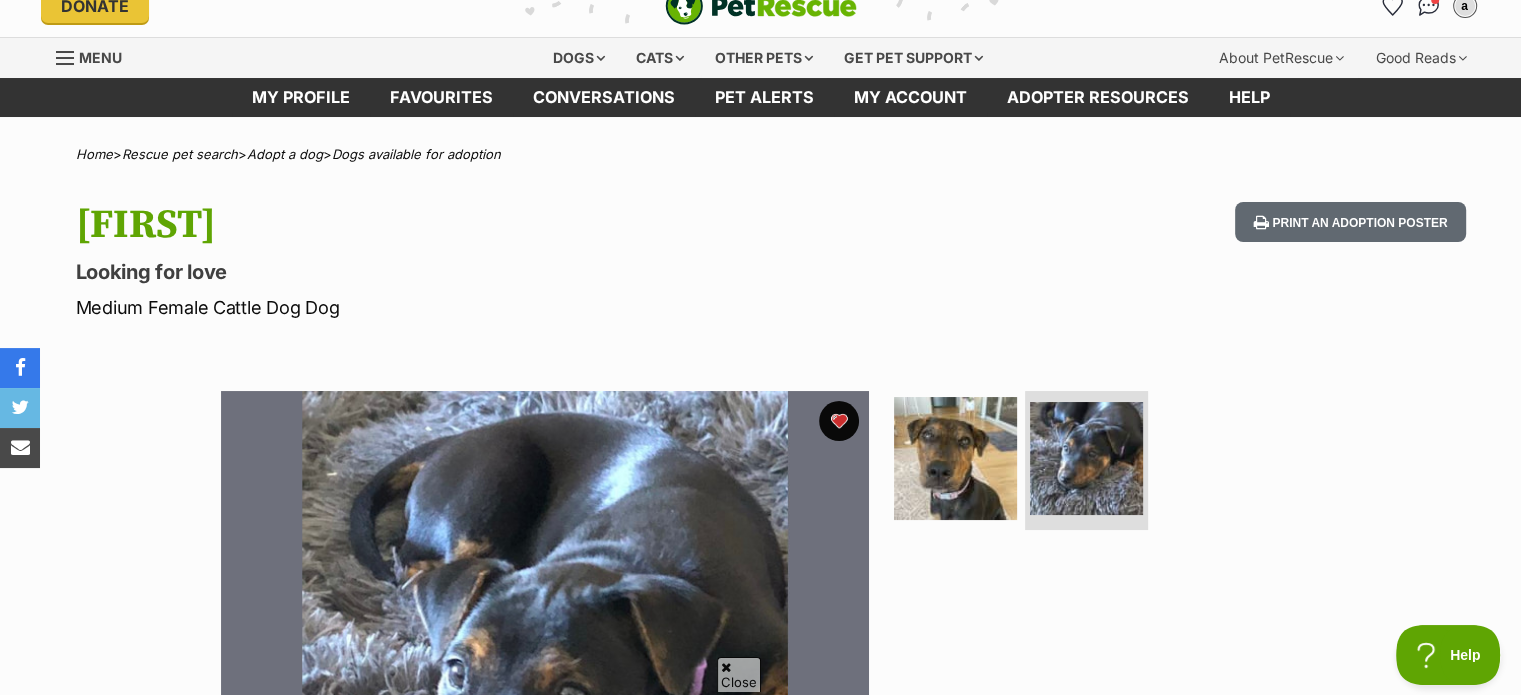scroll, scrollTop: 0, scrollLeft: 0, axis: both 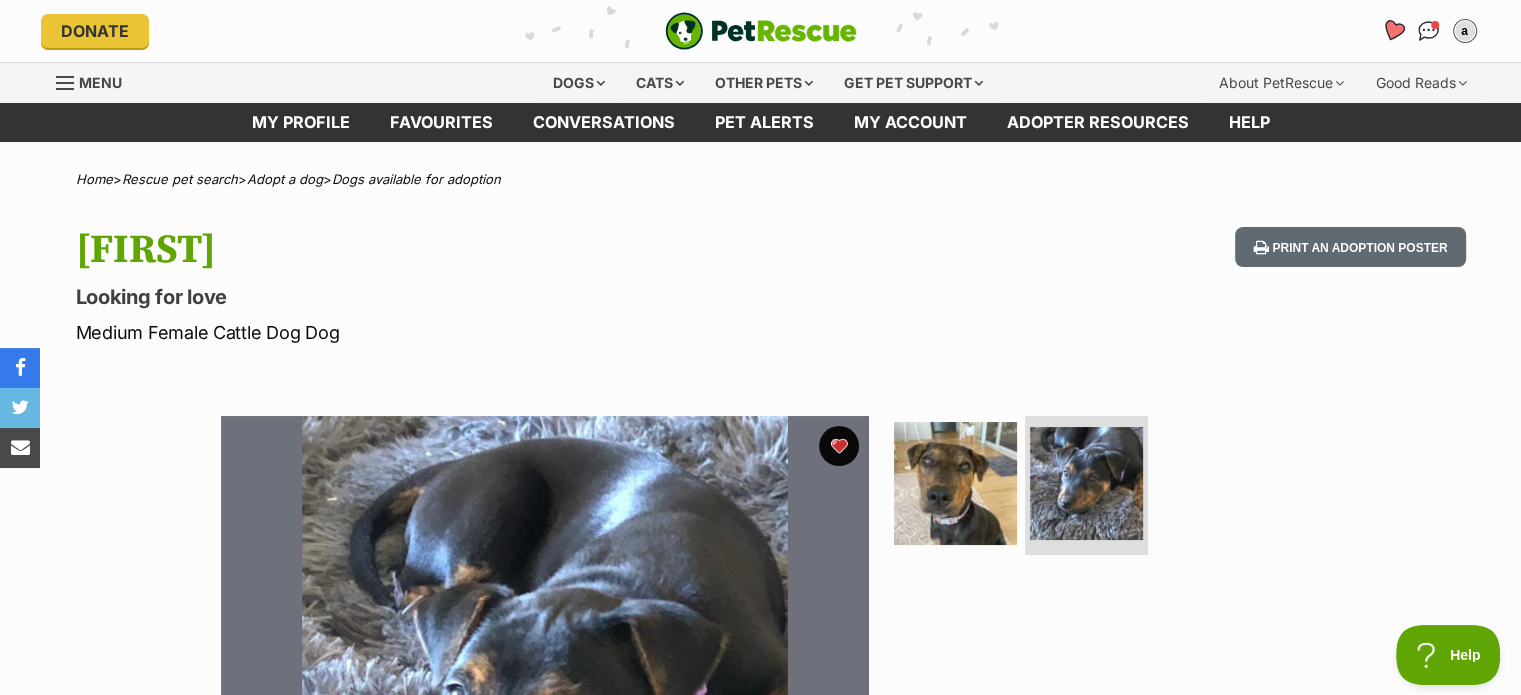 click at bounding box center (1392, 30) 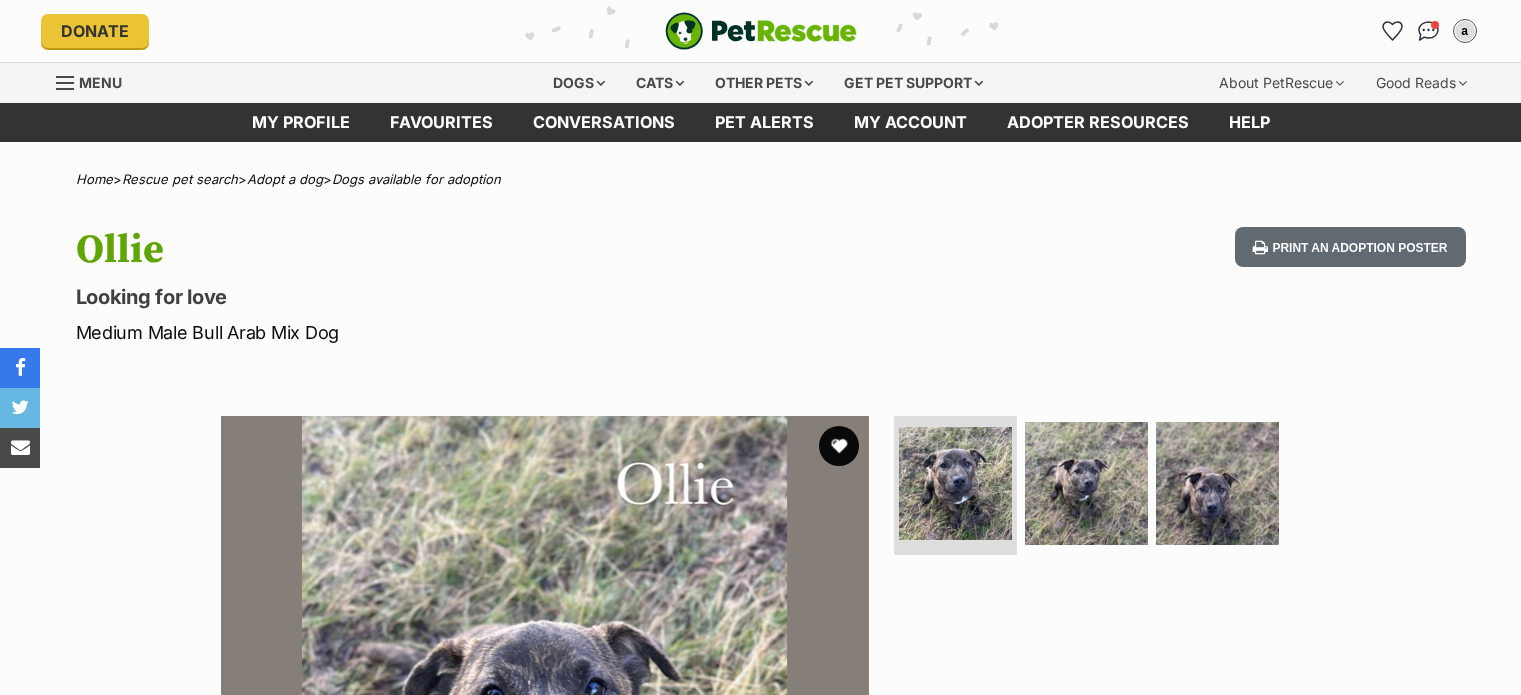 scroll, scrollTop: 0, scrollLeft: 0, axis: both 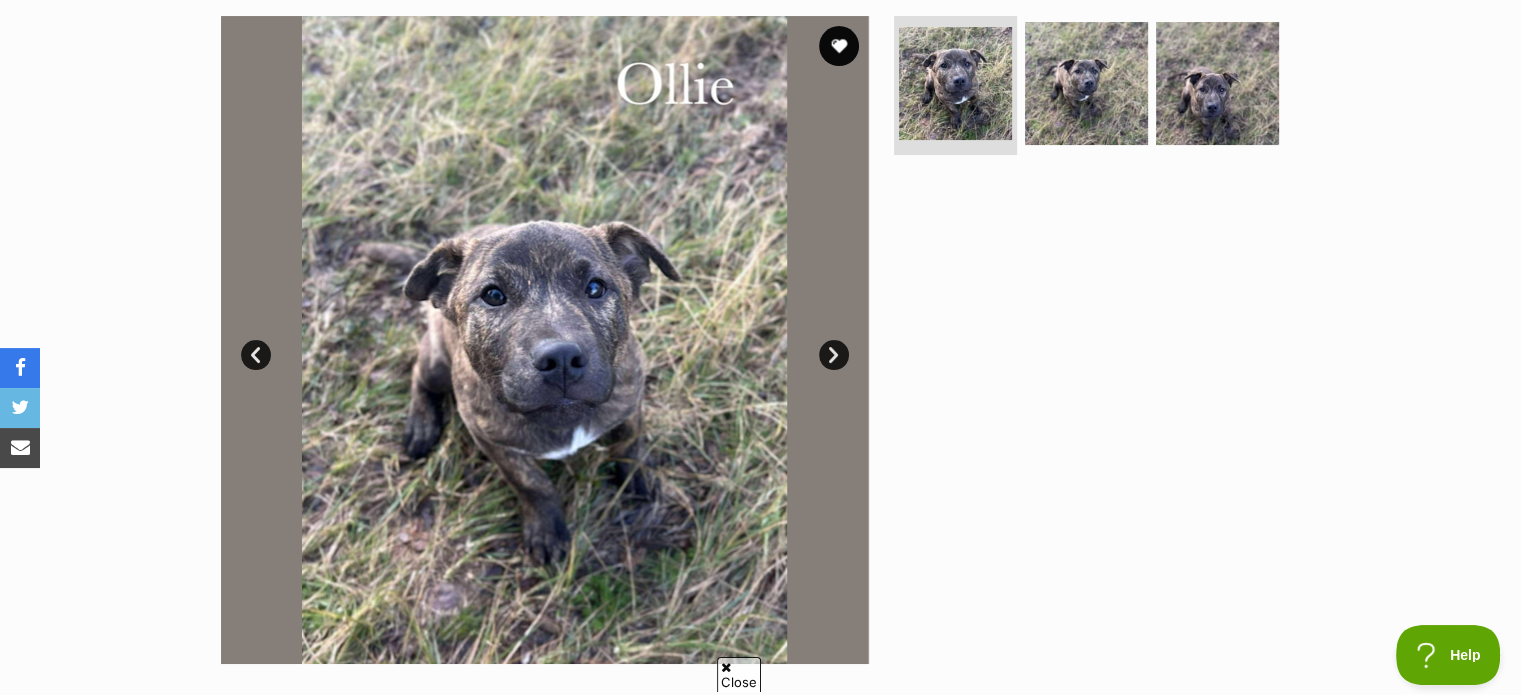 click on "Next" at bounding box center (834, 355) 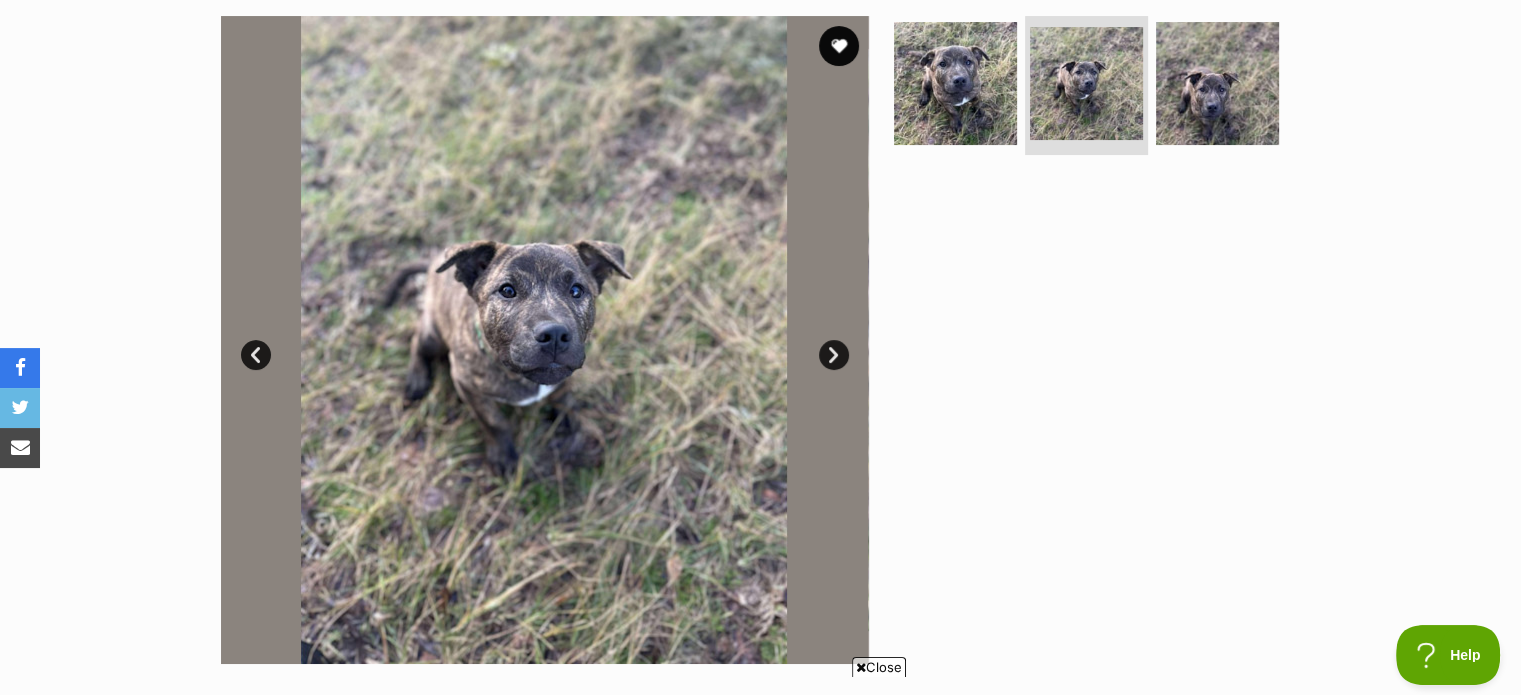 click on "Next" at bounding box center (834, 355) 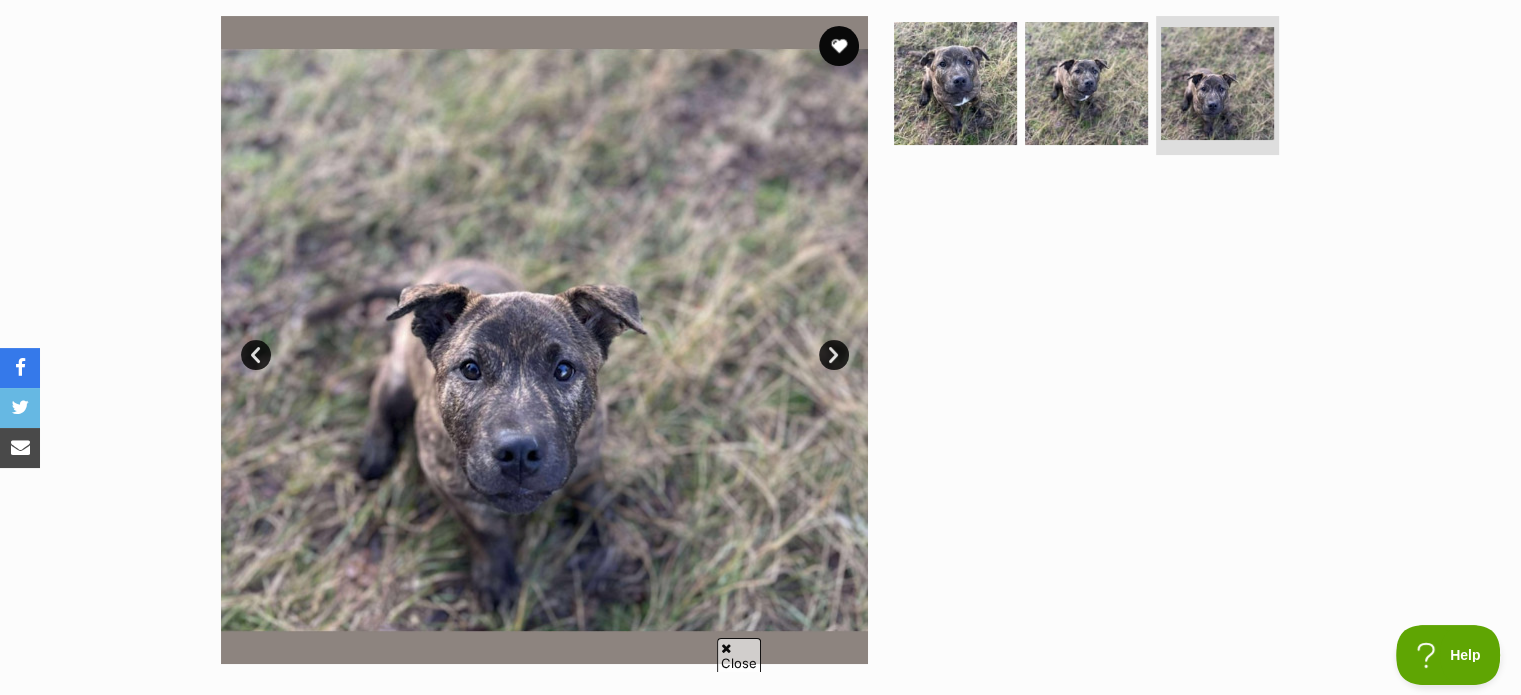 scroll, scrollTop: 656, scrollLeft: 0, axis: vertical 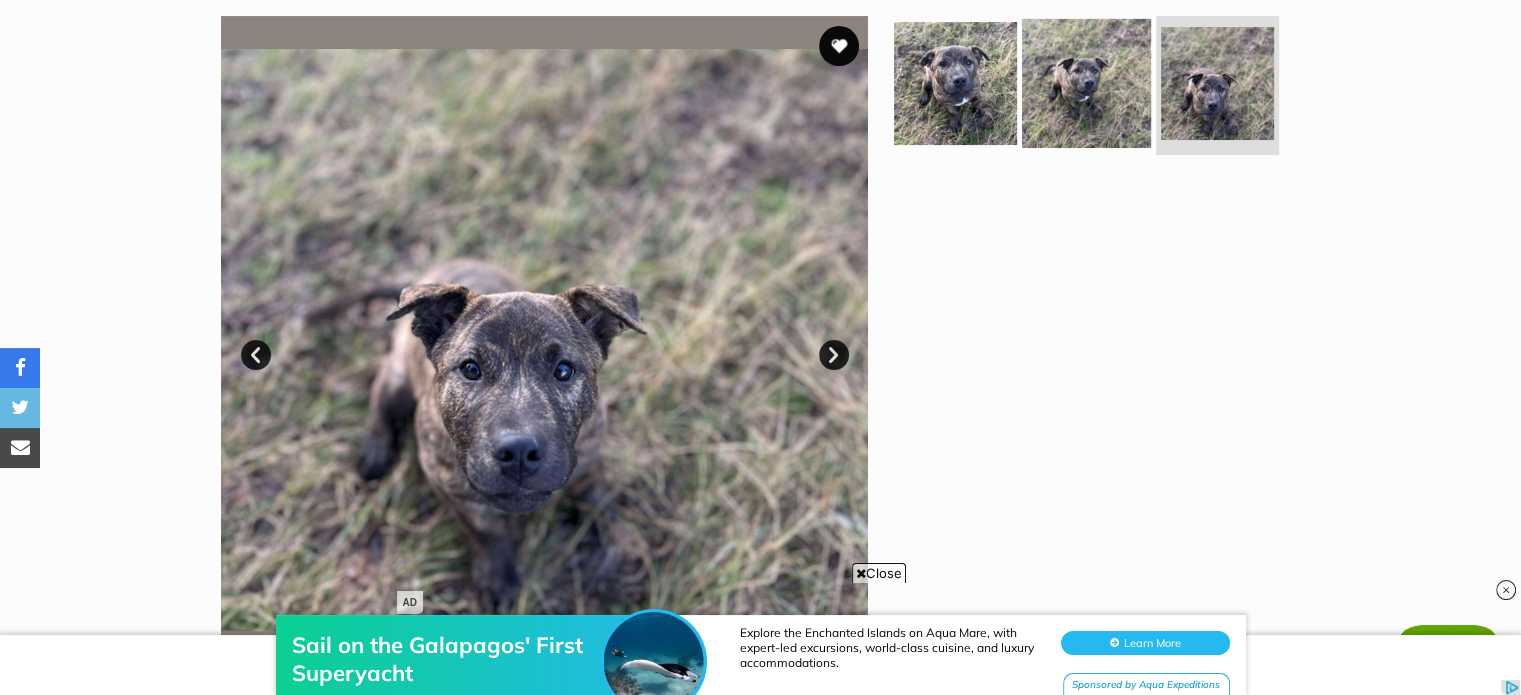 click at bounding box center [1086, 82] 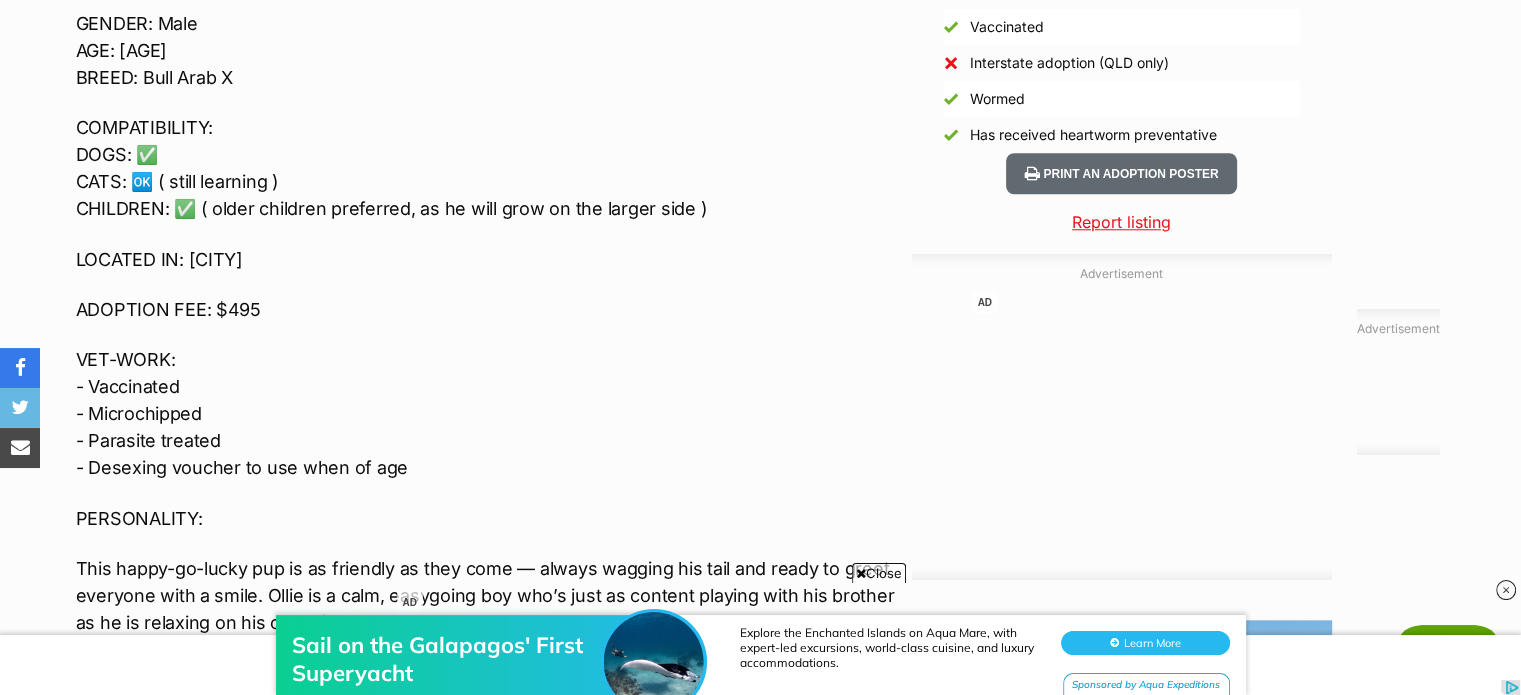 scroll, scrollTop: 1943, scrollLeft: 0, axis: vertical 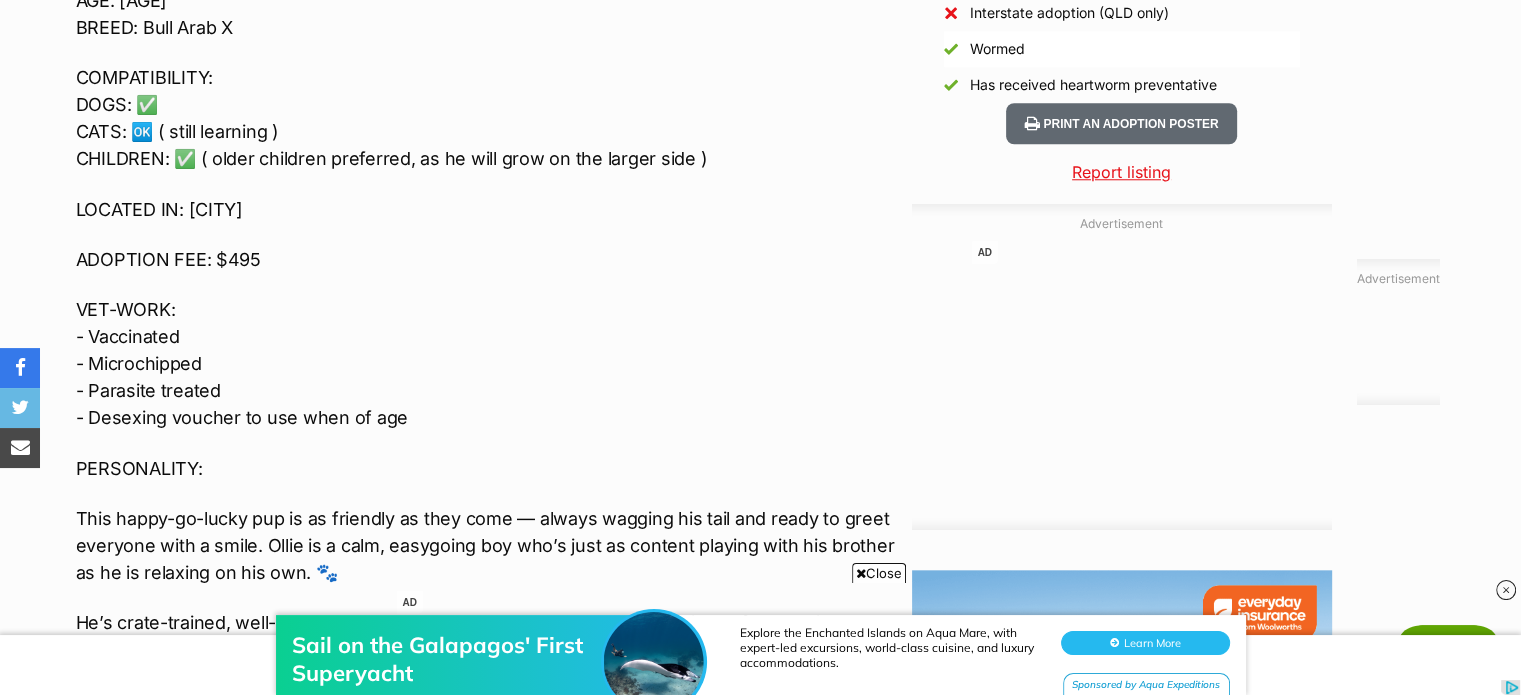 click on "VET-WORK:
- Vaccinated
- Microchipped
- Parasite treated
- Desexing voucher to use when of age" at bounding box center [489, 363] 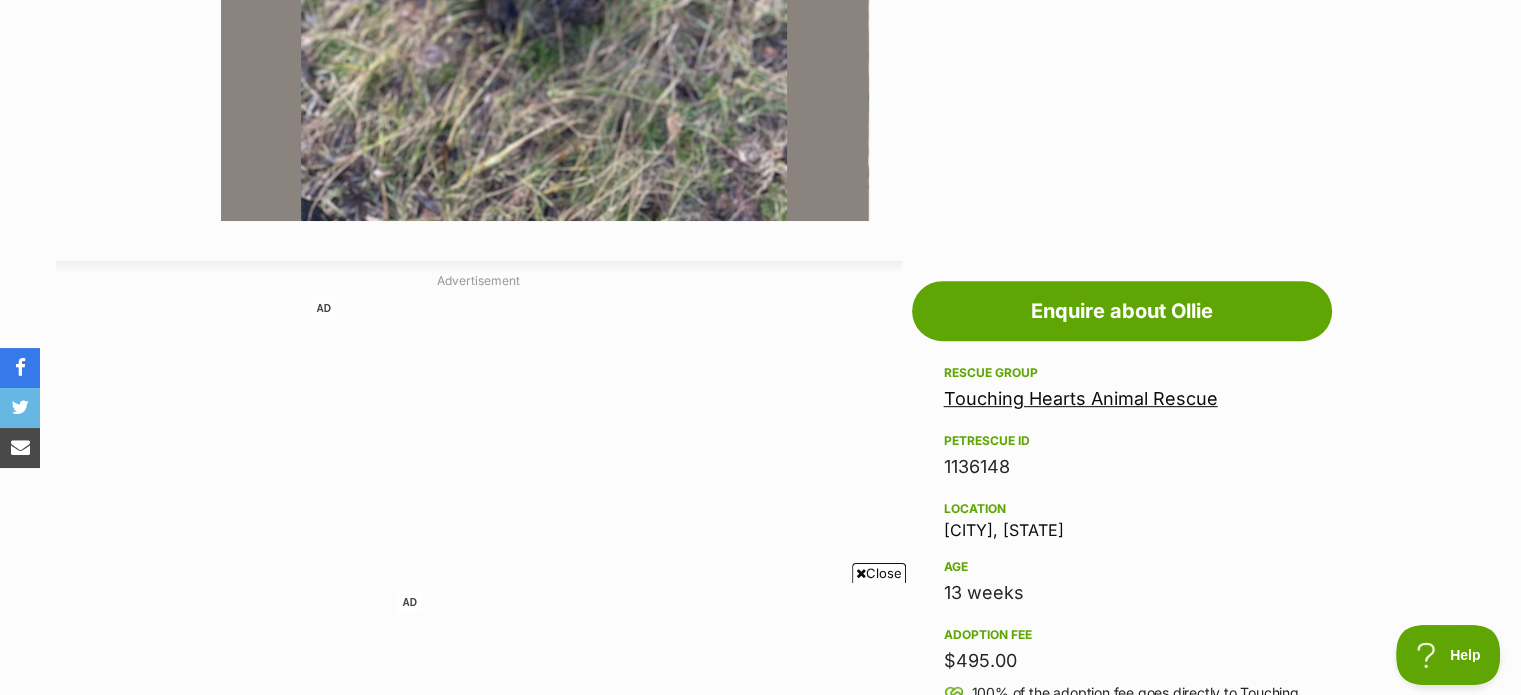 scroll, scrollTop: 343, scrollLeft: 0, axis: vertical 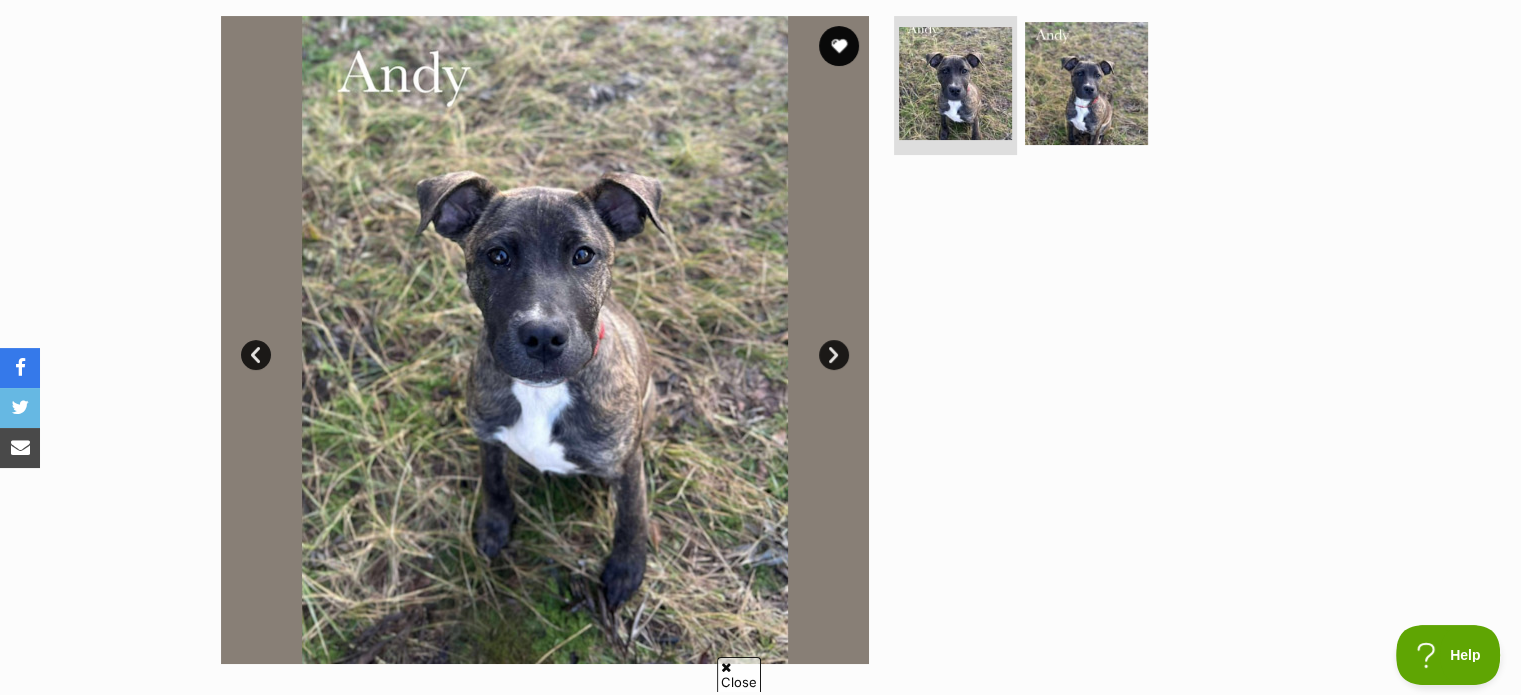 click on "Next" at bounding box center (834, 355) 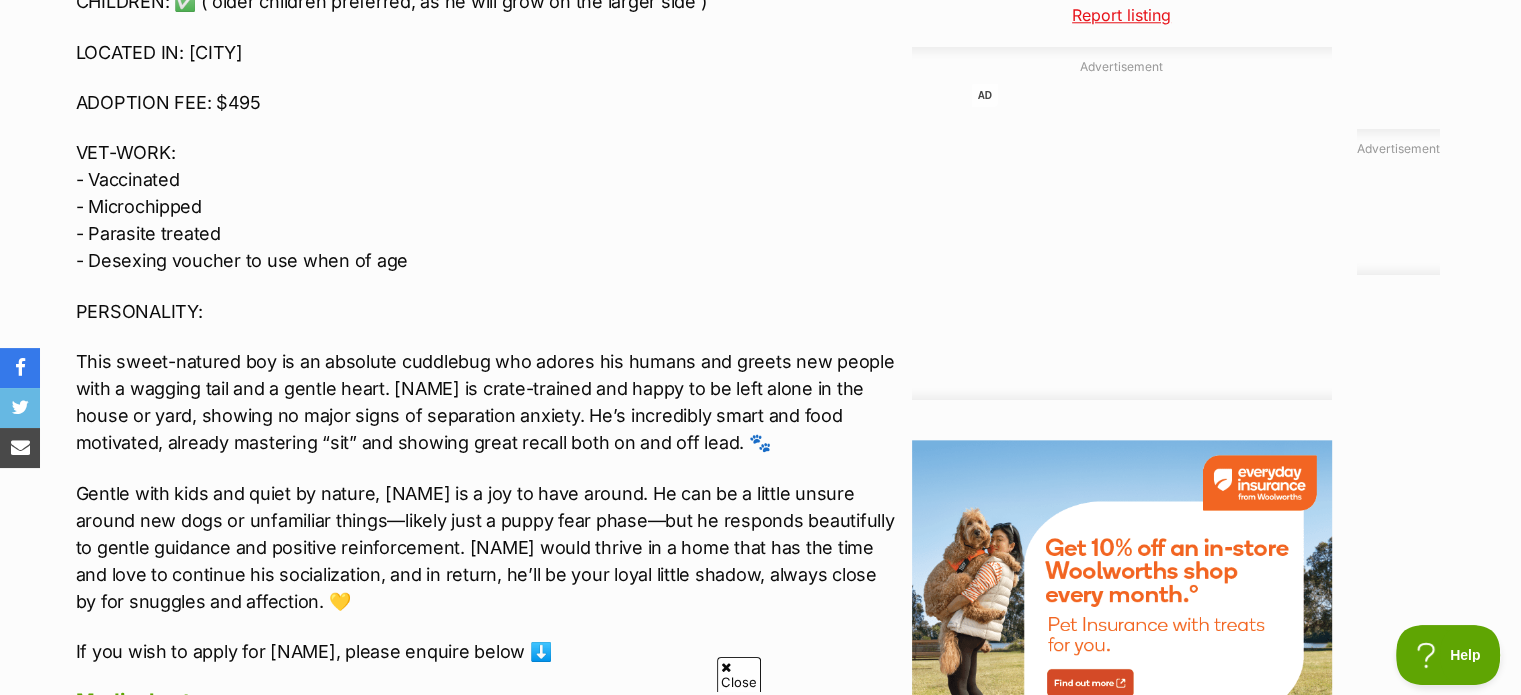 scroll, scrollTop: 2200, scrollLeft: 0, axis: vertical 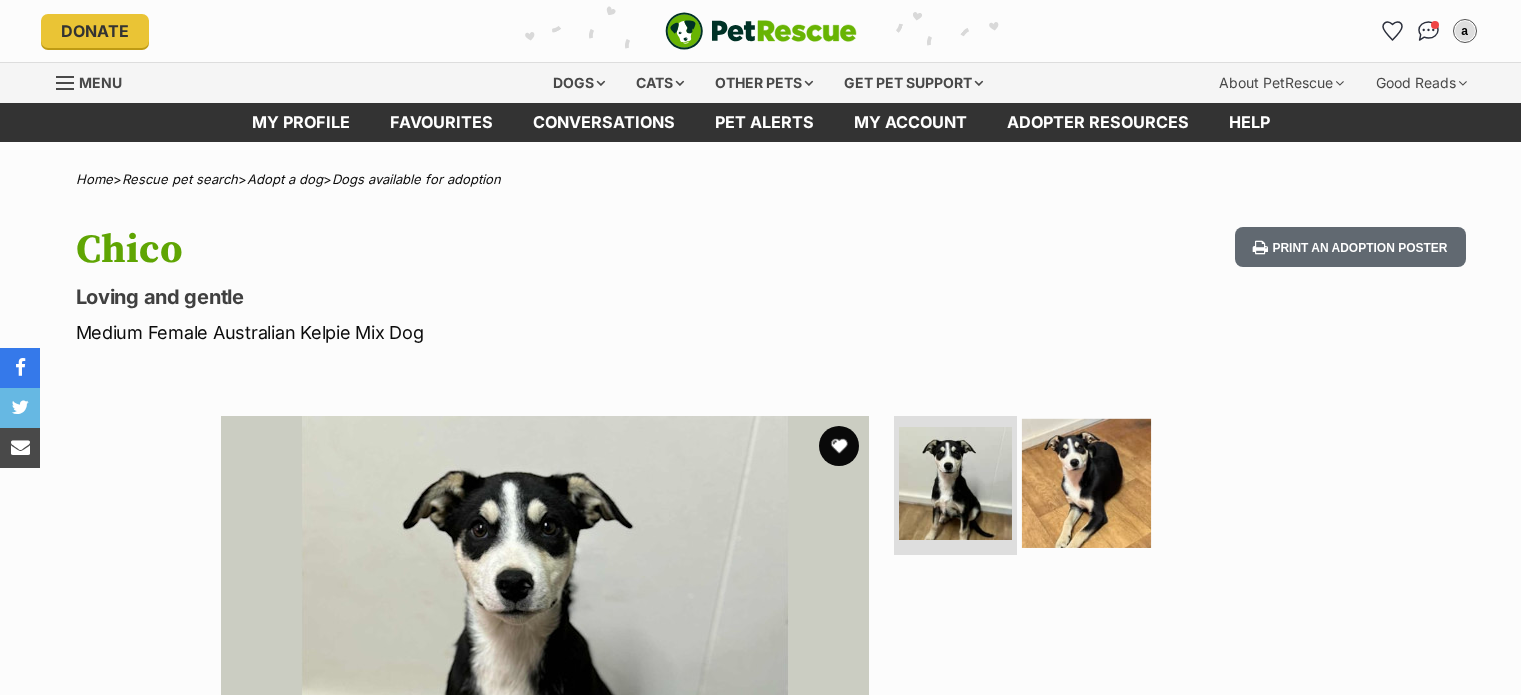 click at bounding box center [1086, 482] 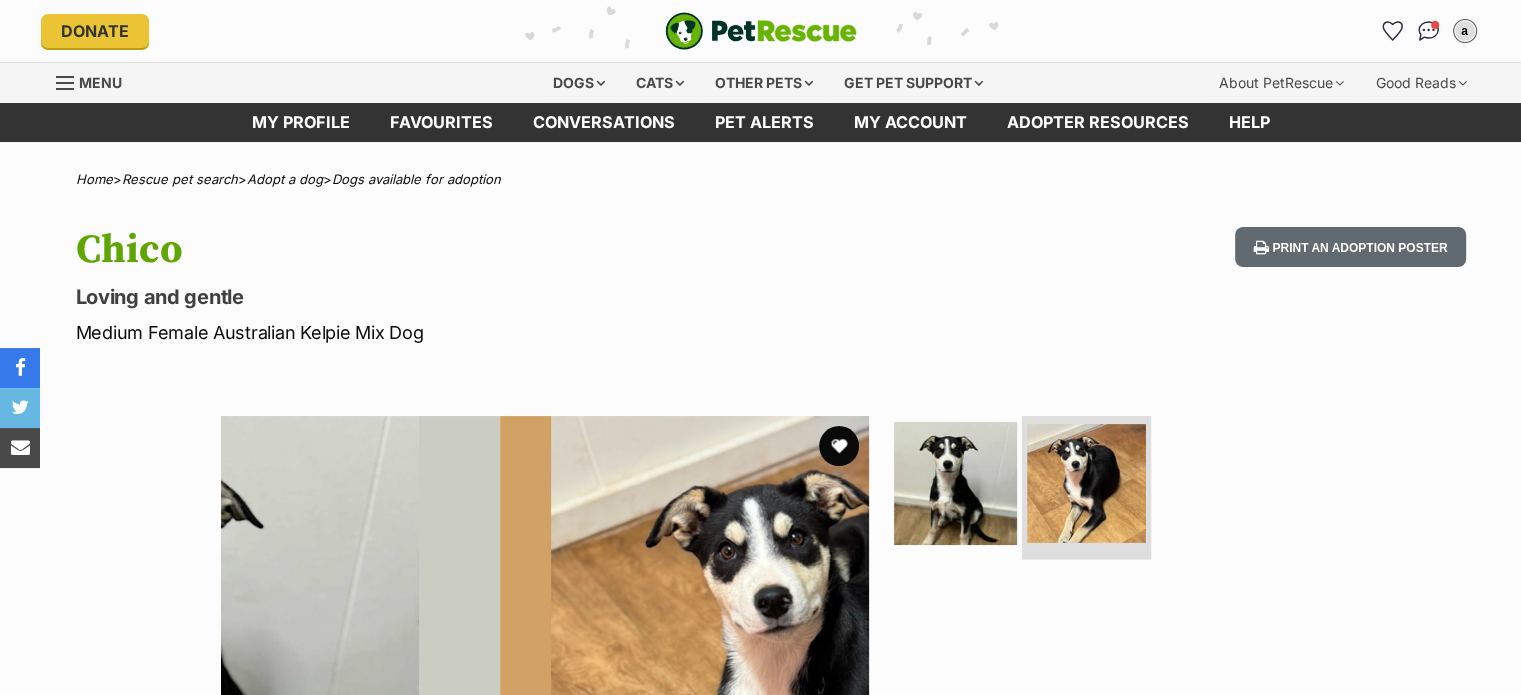 scroll, scrollTop: 0, scrollLeft: 0, axis: both 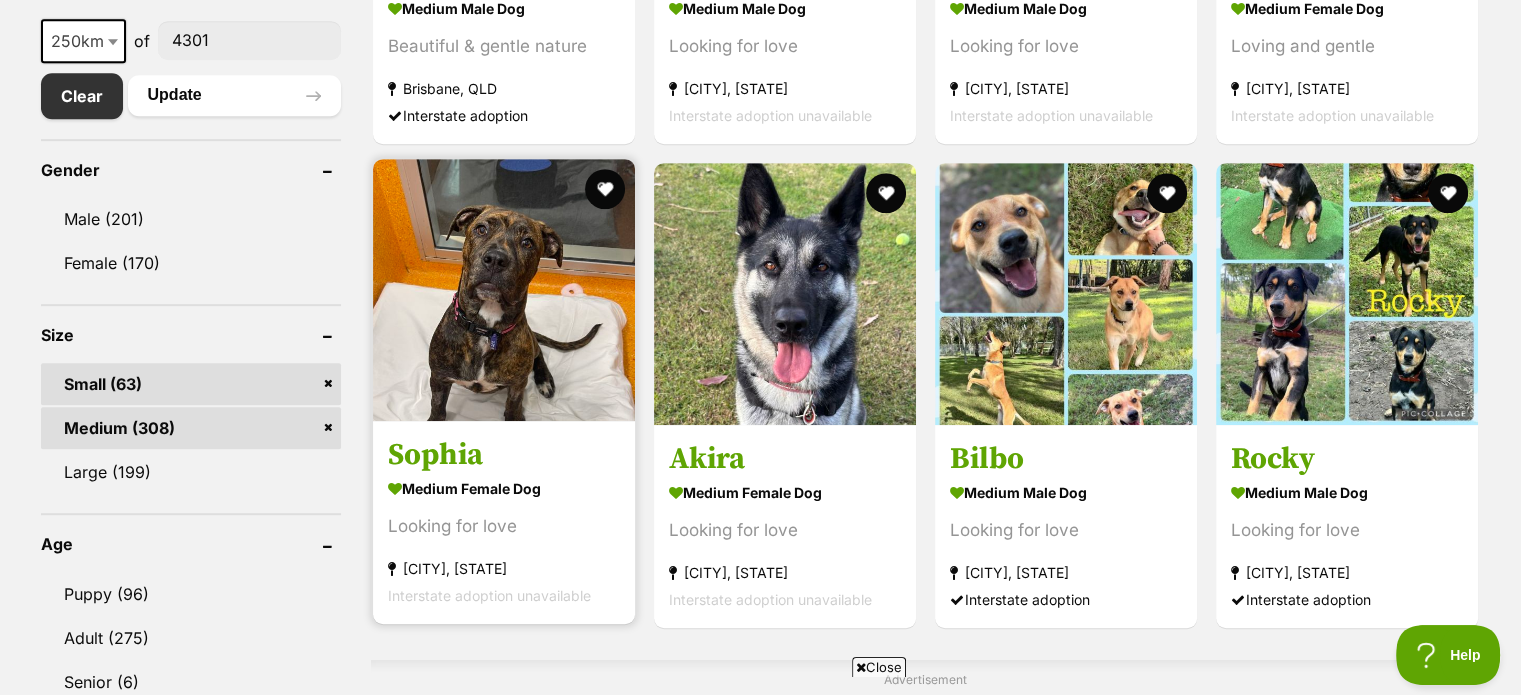 click at bounding box center [504, 290] 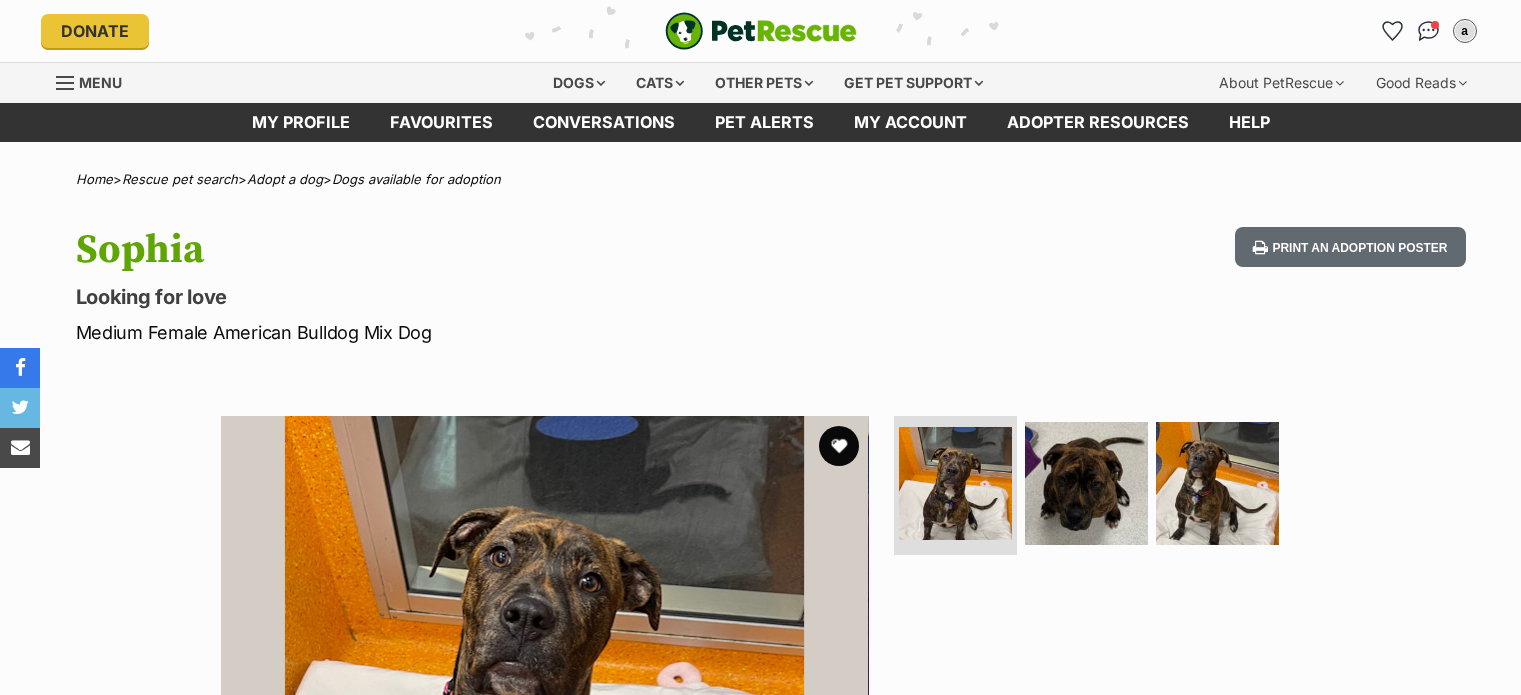 scroll, scrollTop: 0, scrollLeft: 0, axis: both 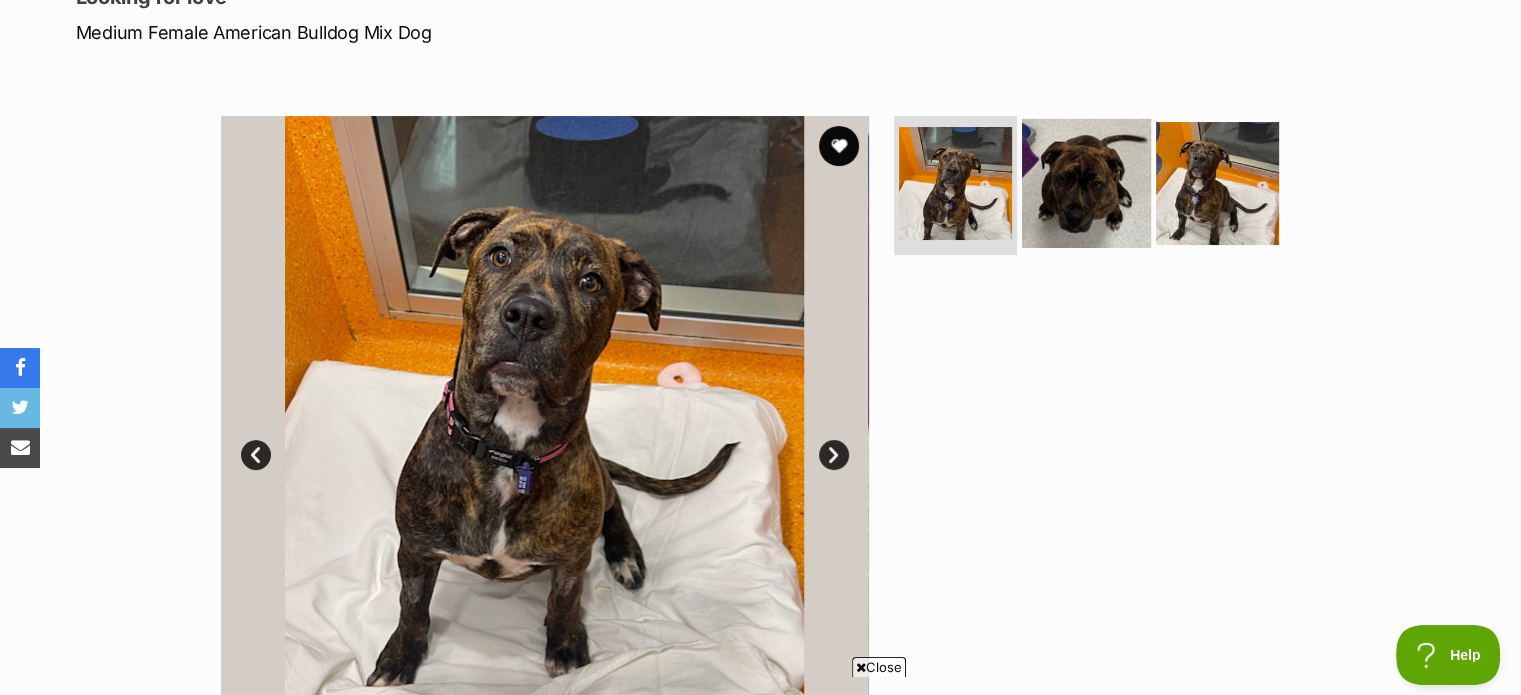 click at bounding box center (1086, 182) 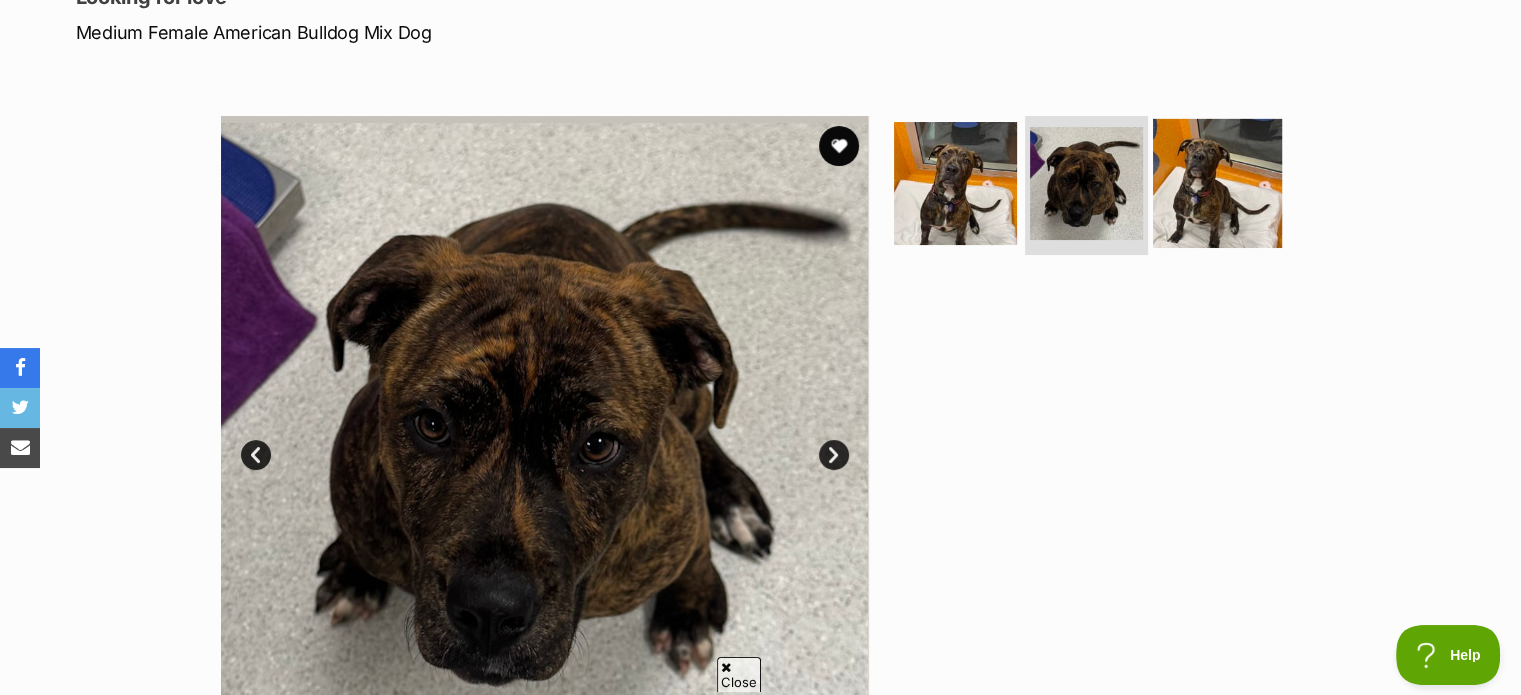 click at bounding box center (1217, 182) 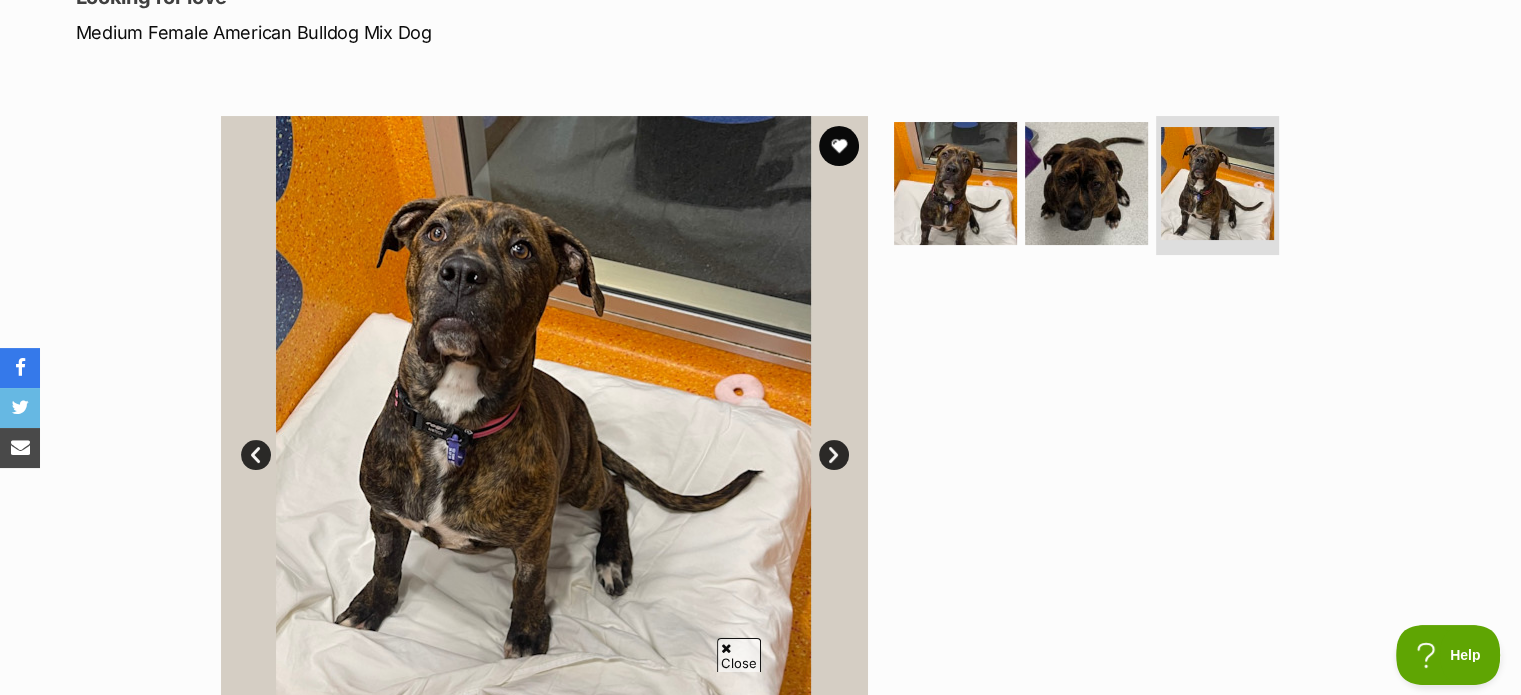 scroll, scrollTop: 0, scrollLeft: 0, axis: both 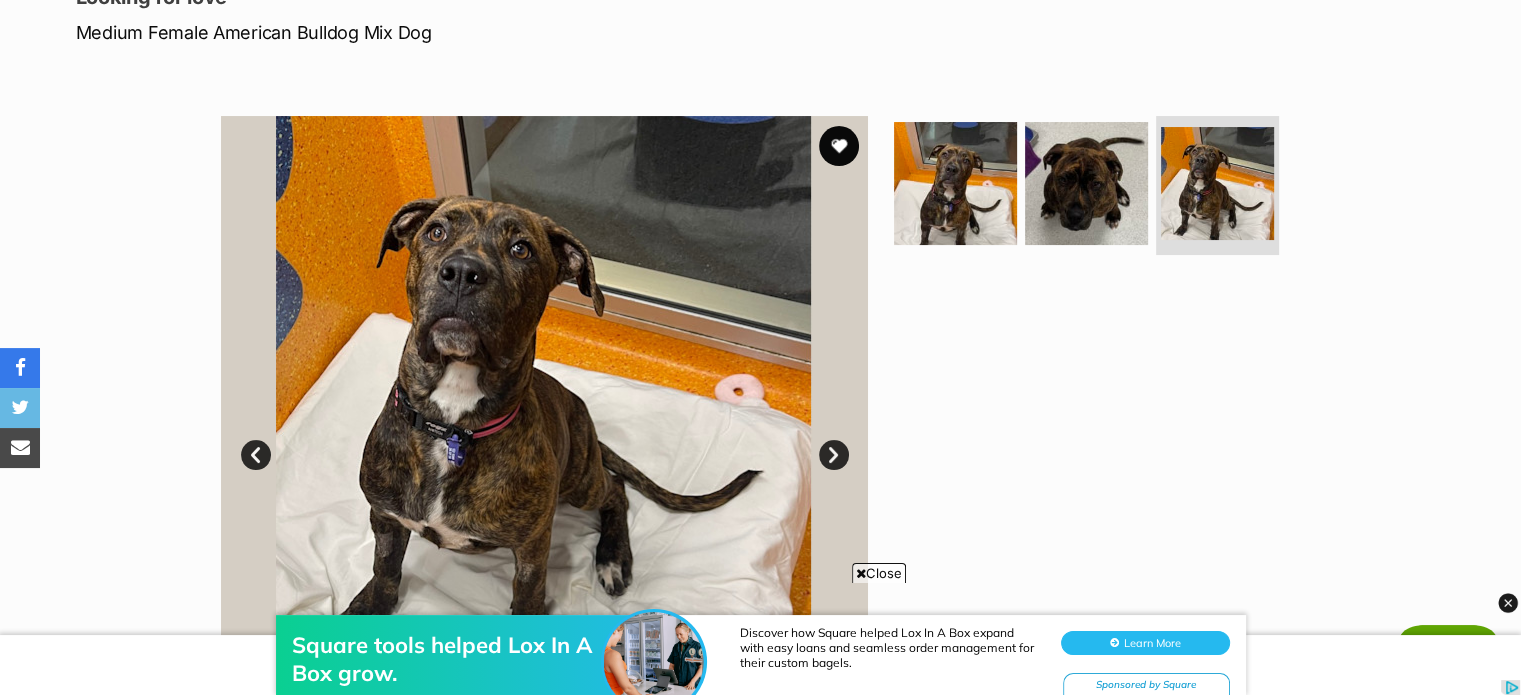 click on "Close" at bounding box center [879, 573] 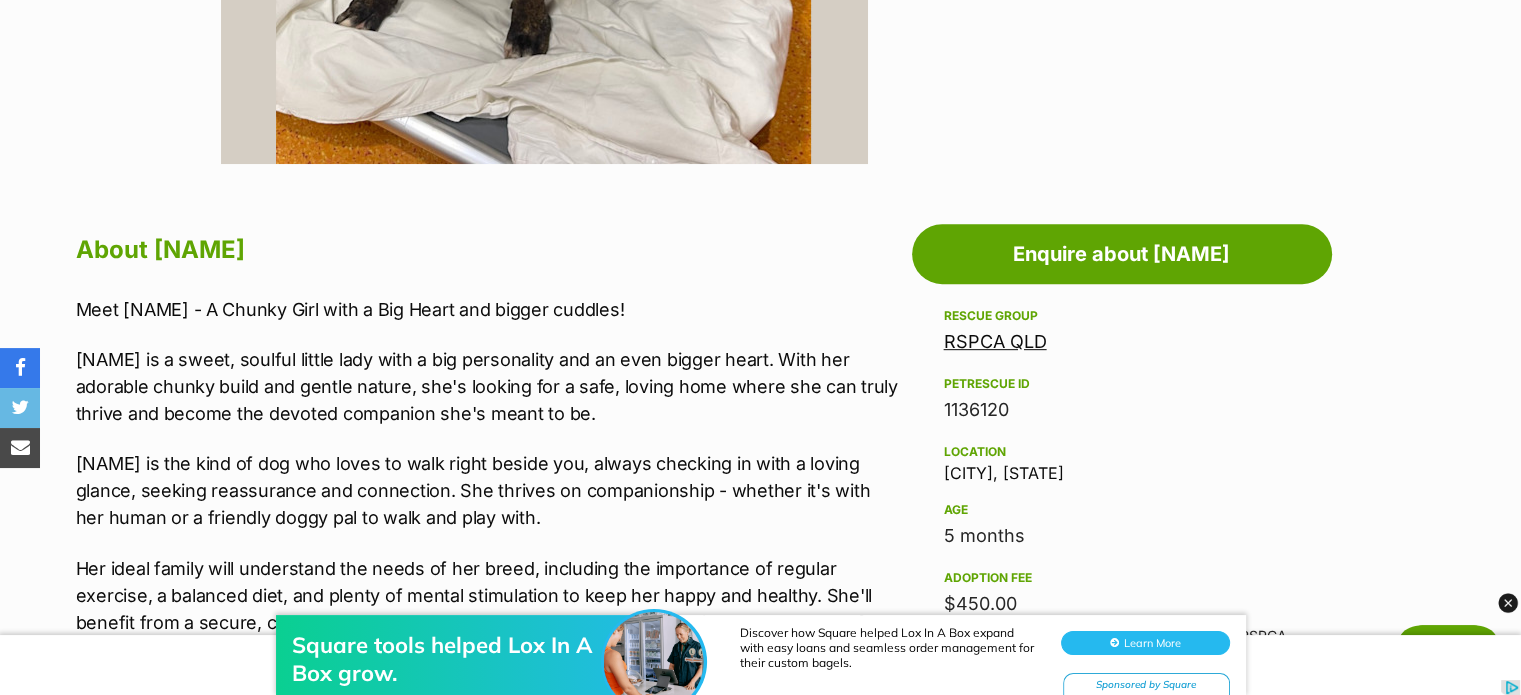 scroll, scrollTop: 1000, scrollLeft: 0, axis: vertical 